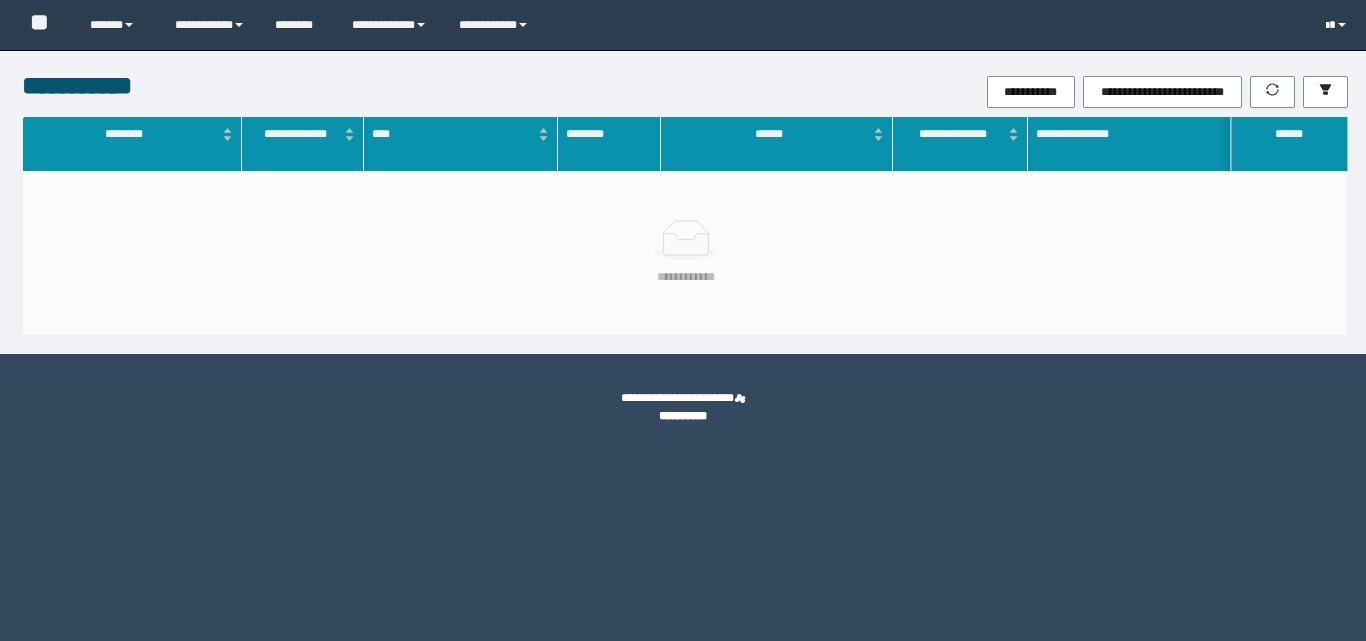 scroll, scrollTop: 0, scrollLeft: 0, axis: both 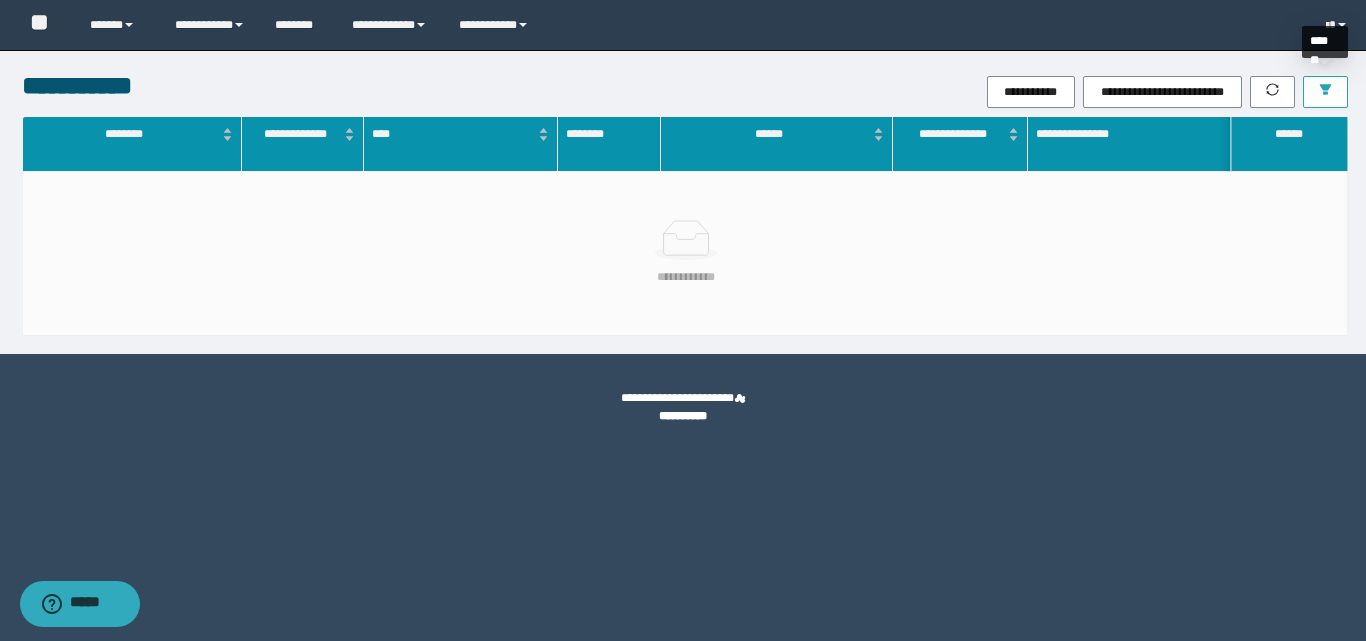 click 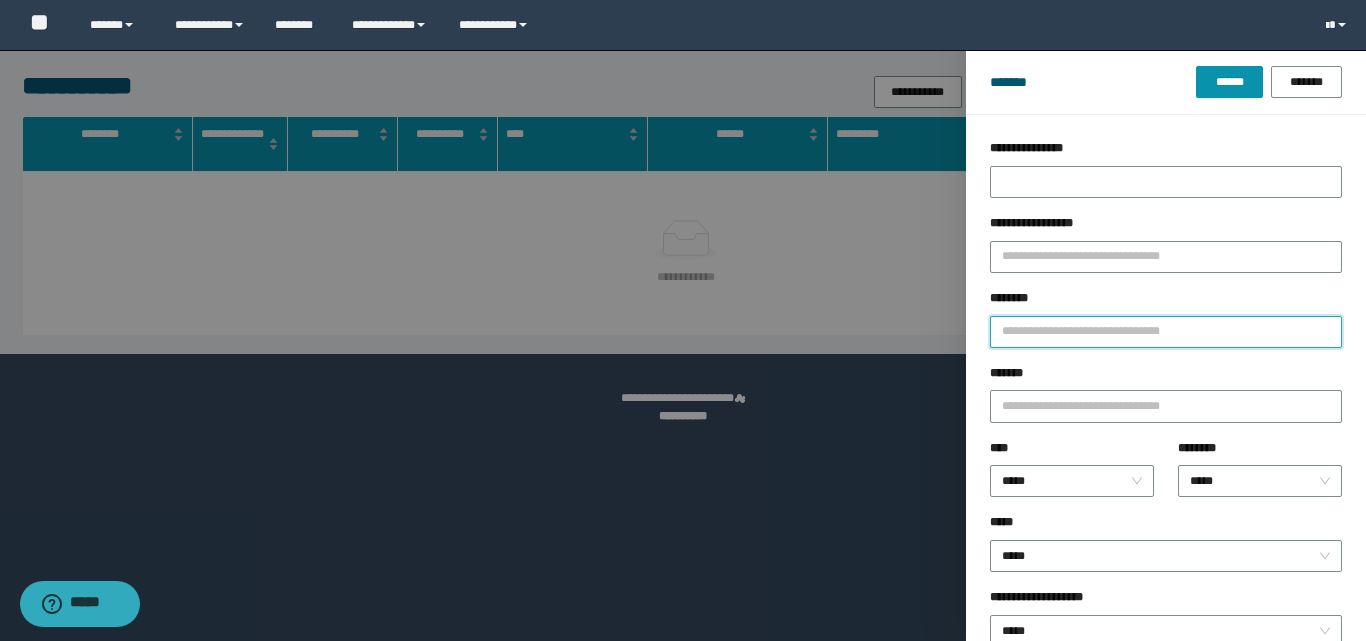 click on "********" at bounding box center (1166, 332) 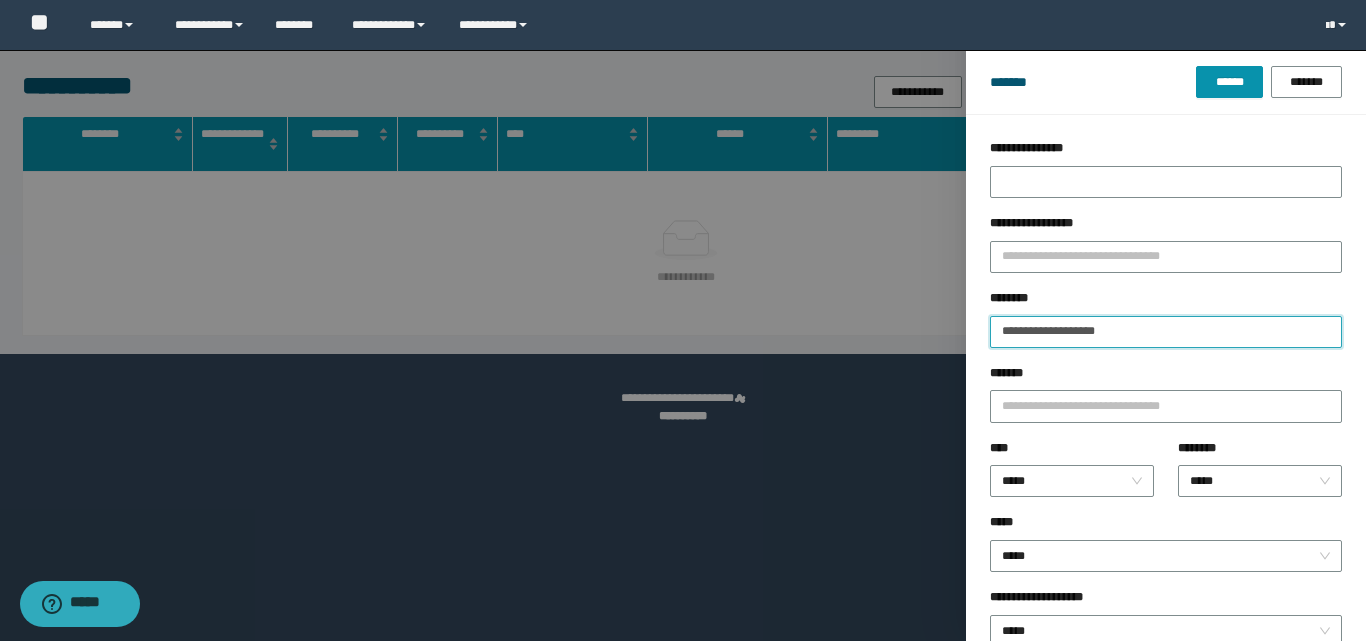 click on "******" at bounding box center [1229, 82] 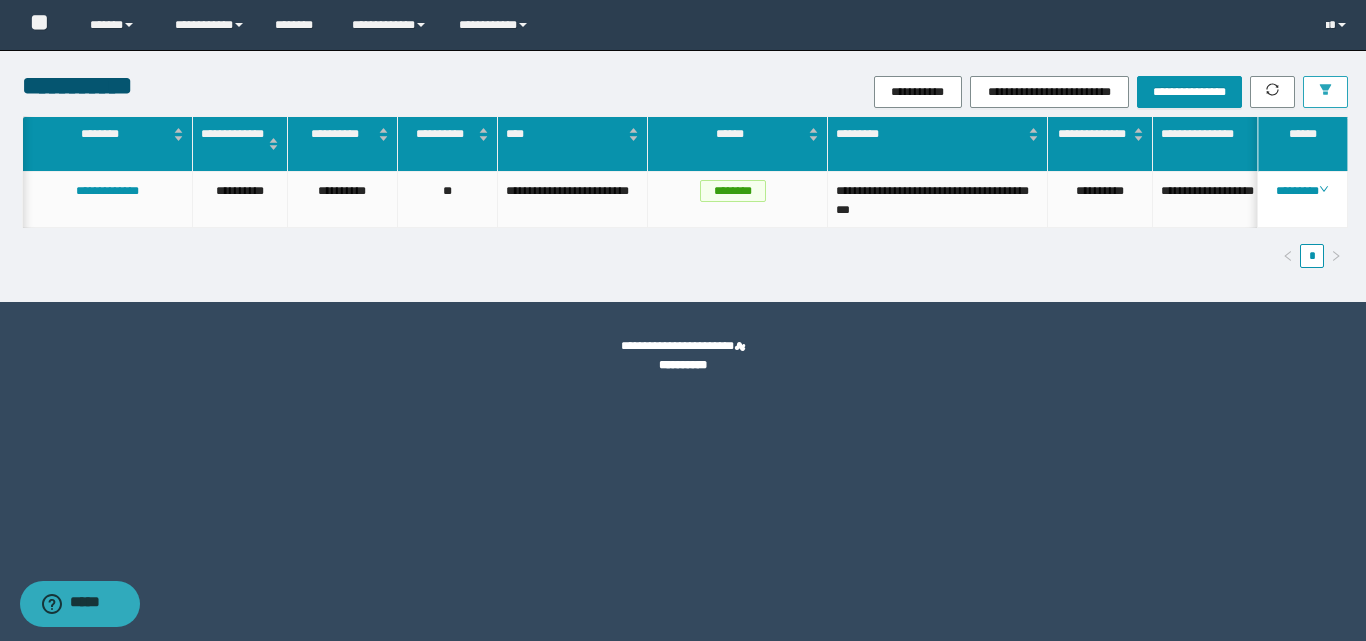 scroll, scrollTop: 0, scrollLeft: 101, axis: horizontal 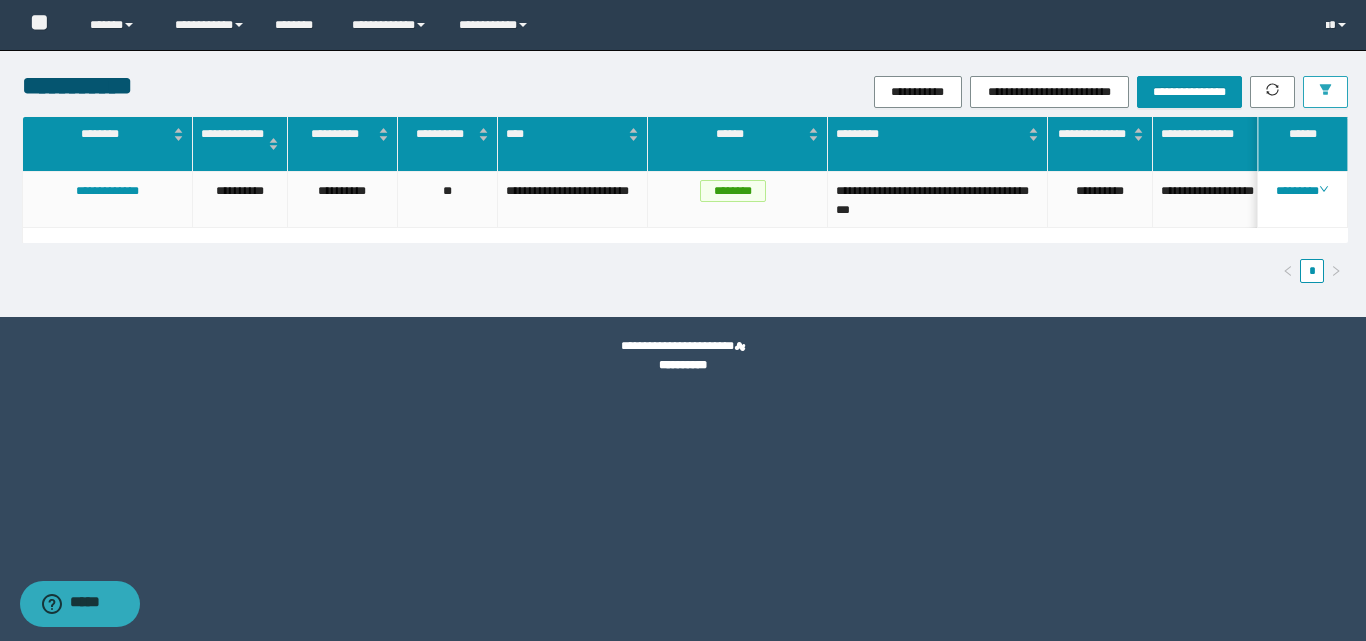 click at bounding box center (1325, 92) 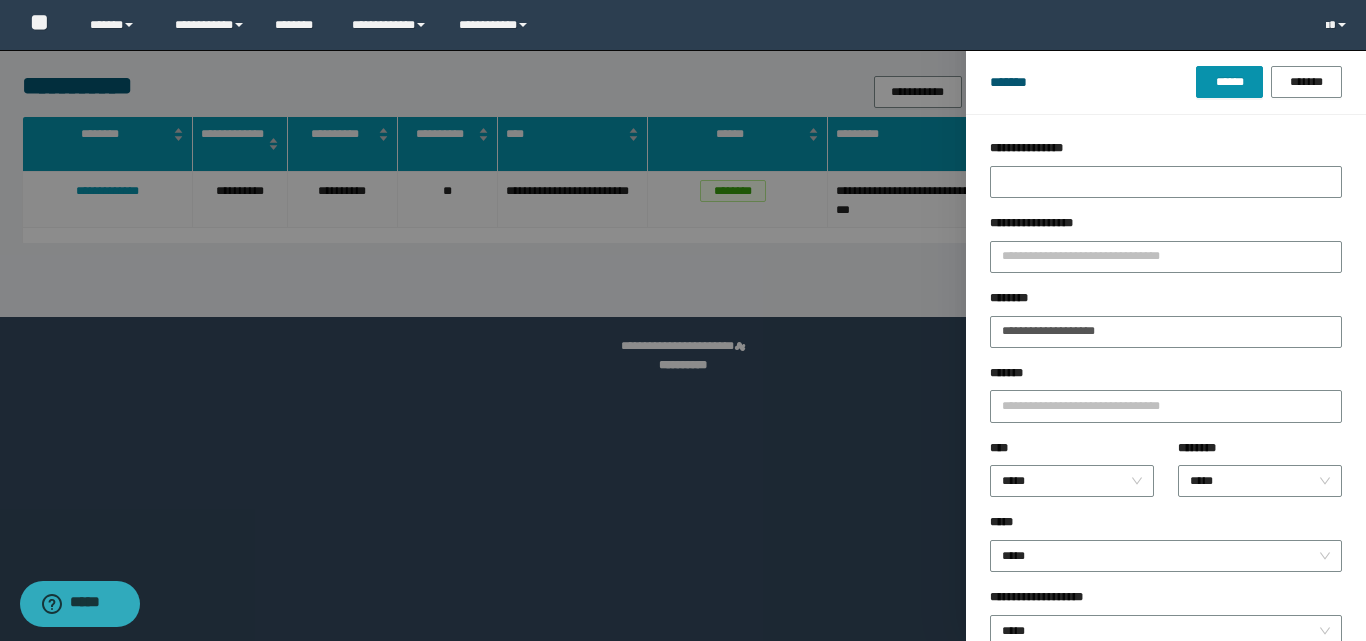 click on "**********" at bounding box center (1166, 326) 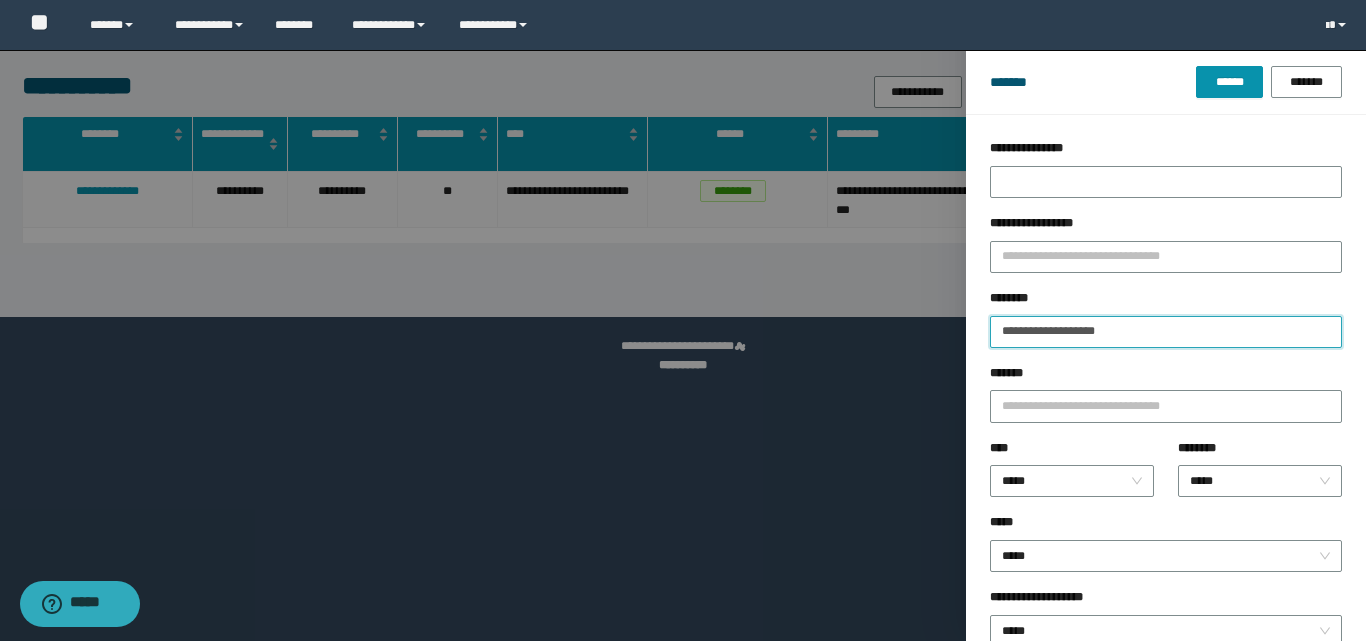 click on "**********" at bounding box center (1166, 332) 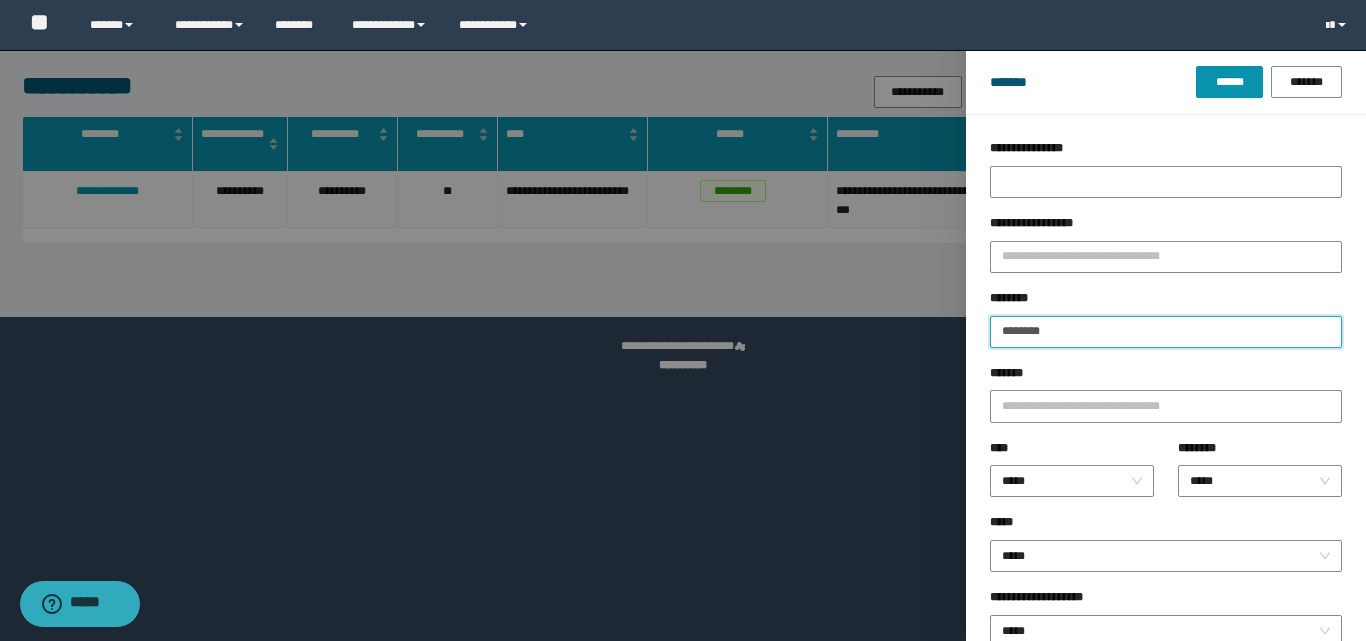 type on "********" 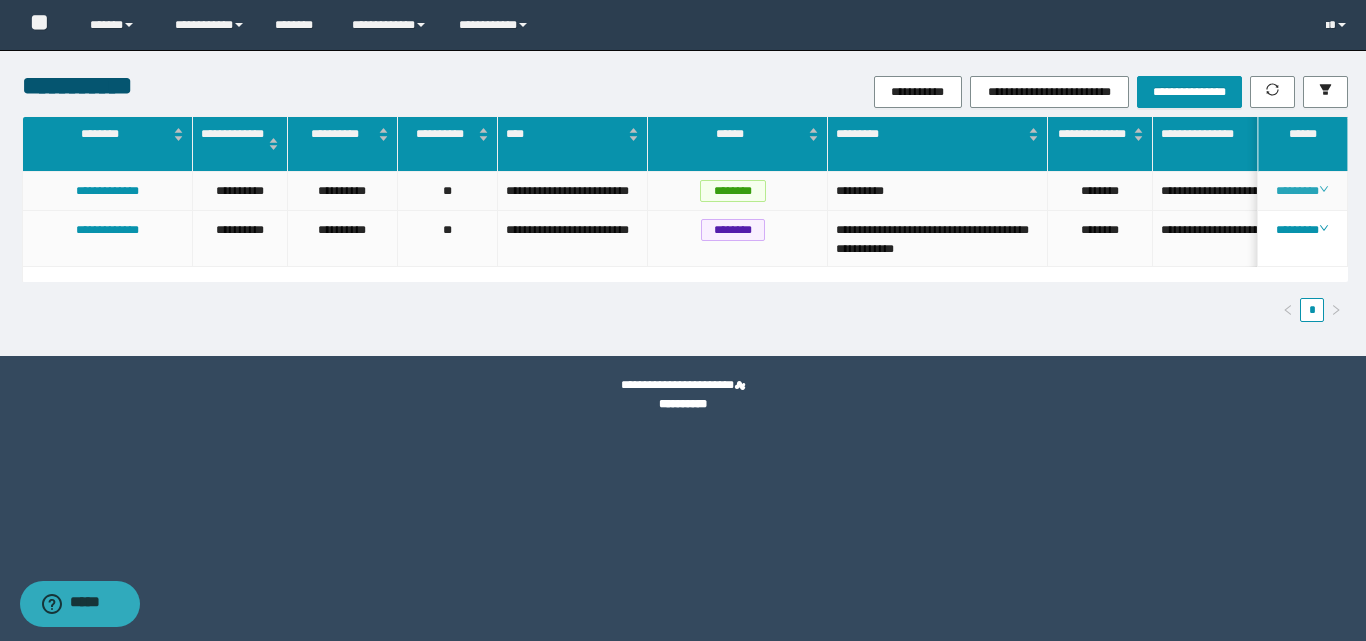 click on "********" at bounding box center (1302, 191) 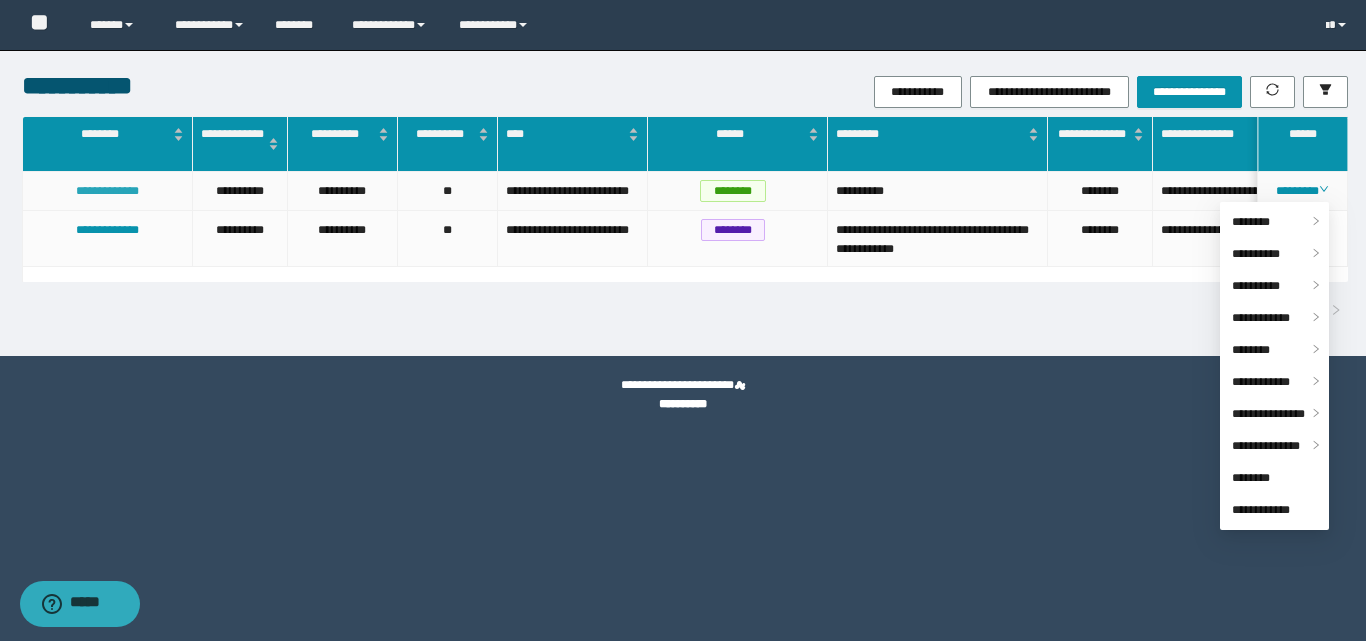 click on "**********" at bounding box center [107, 191] 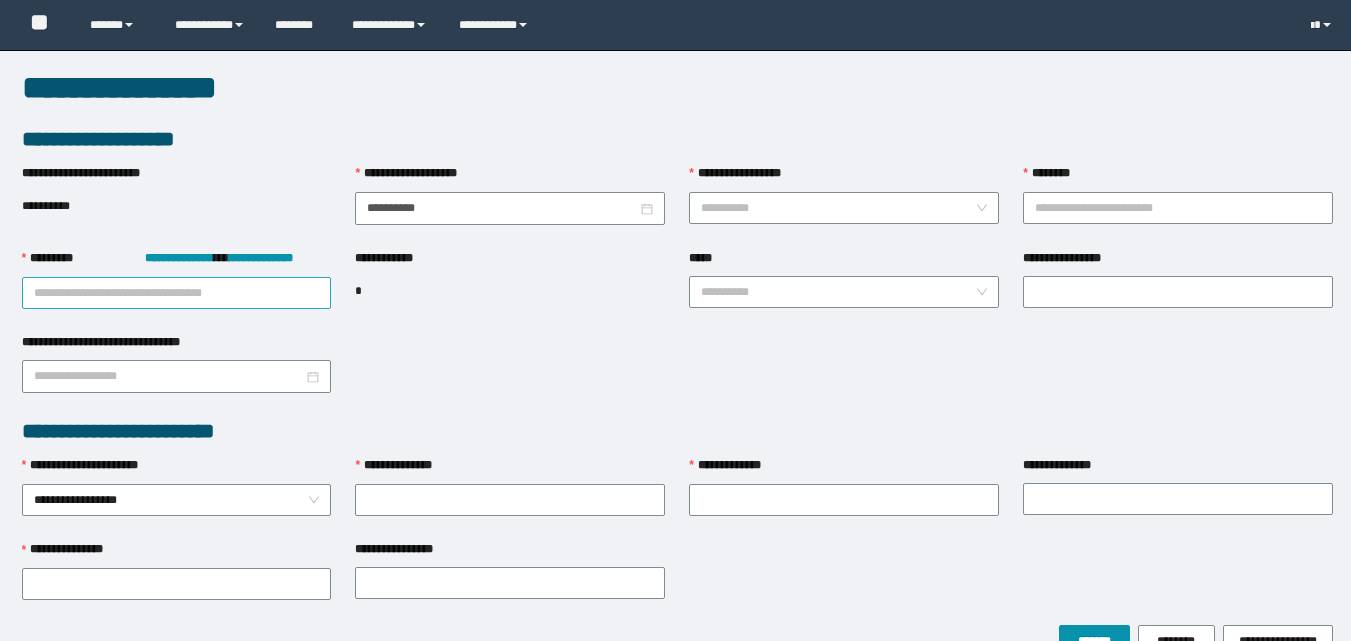 scroll, scrollTop: 0, scrollLeft: 0, axis: both 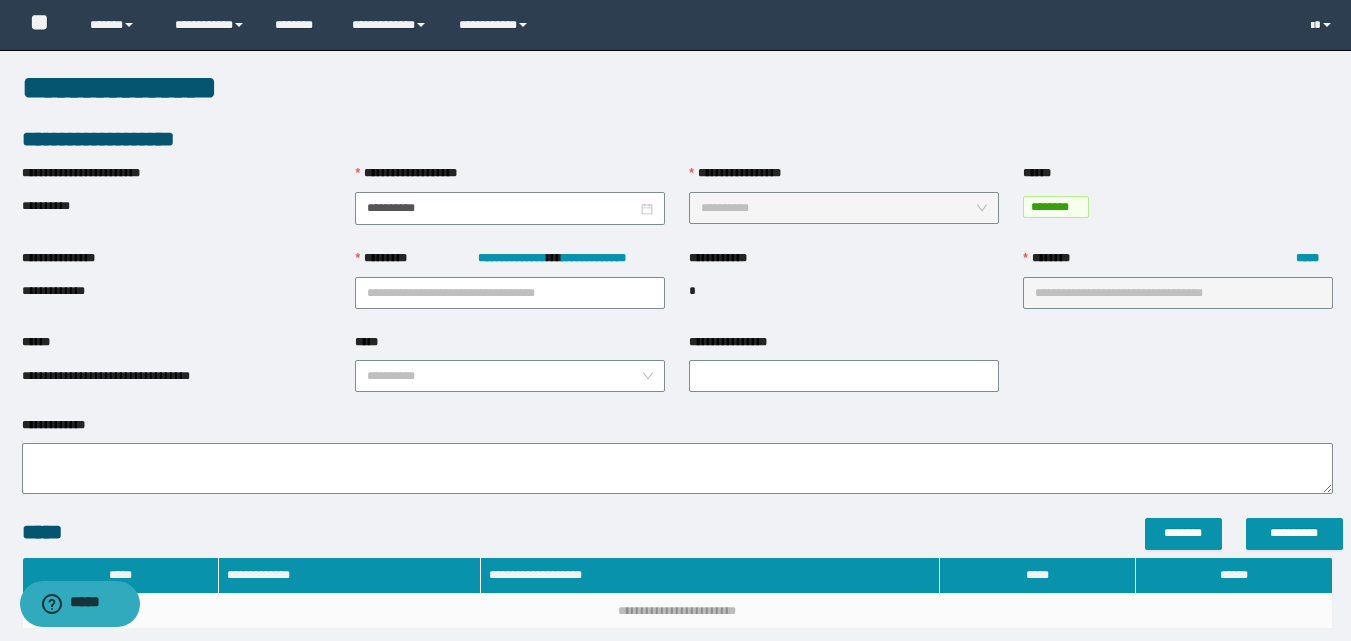 type on "**********" 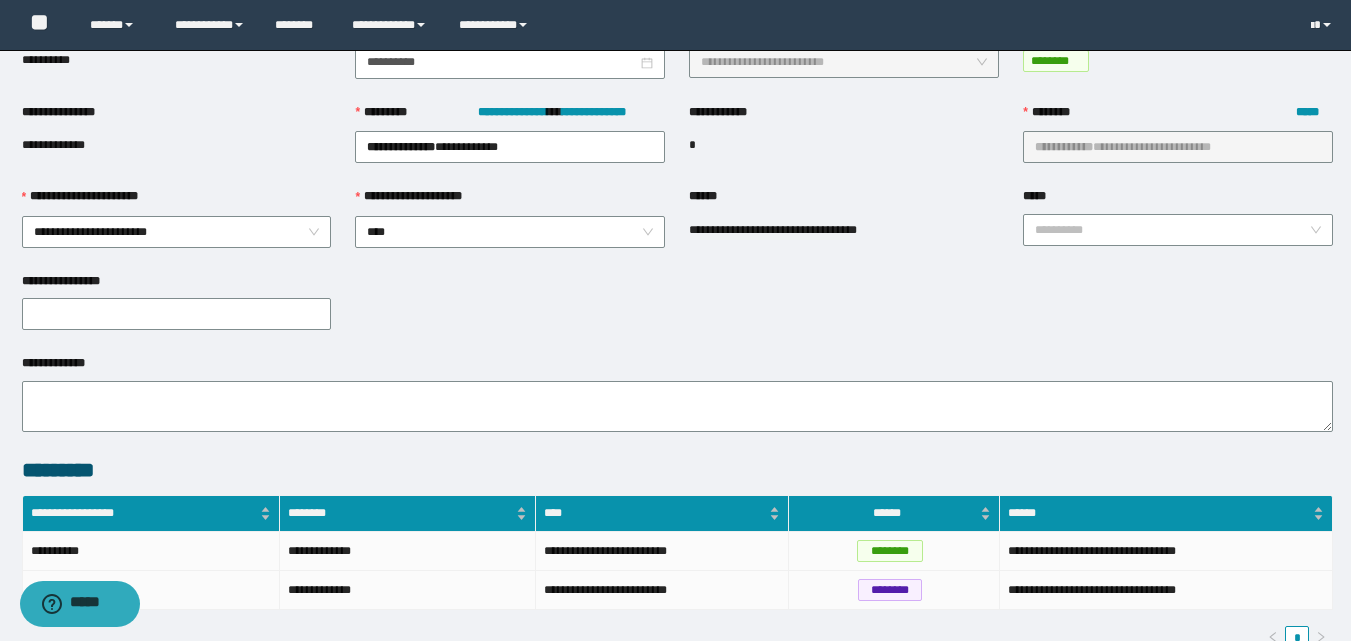 scroll, scrollTop: 67, scrollLeft: 0, axis: vertical 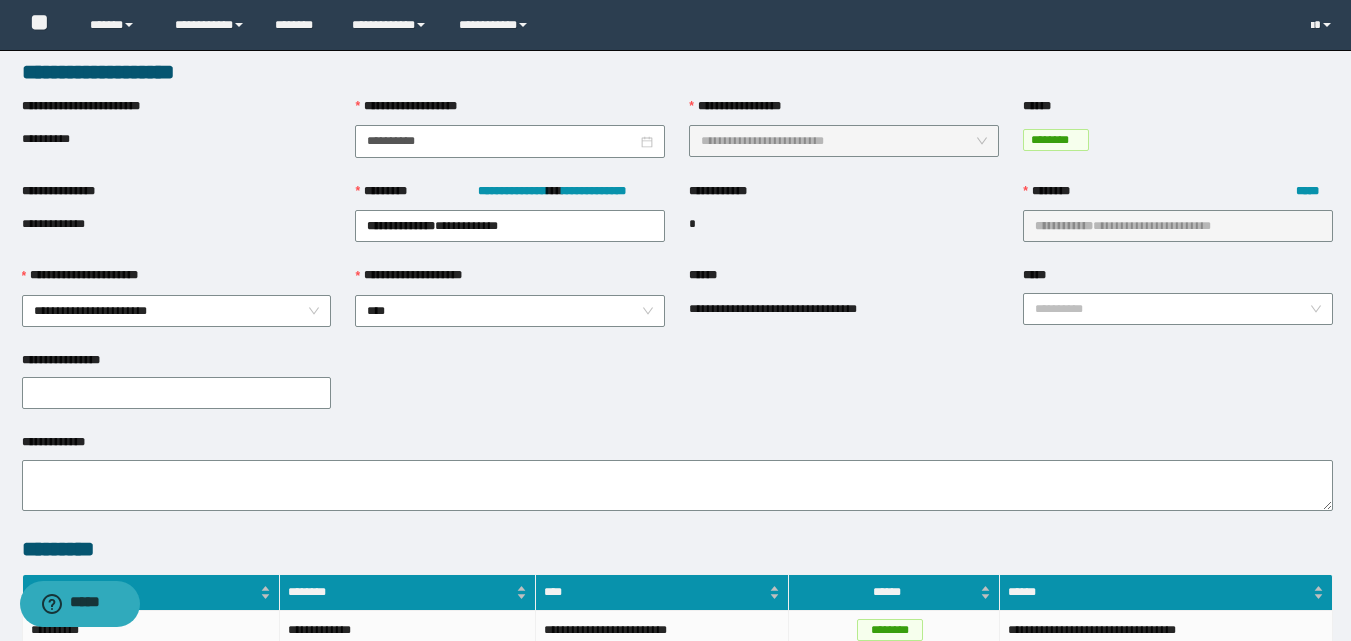 drag, startPoint x: 1104, startPoint y: 231, endPoint x: 1092, endPoint y: 215, distance: 20 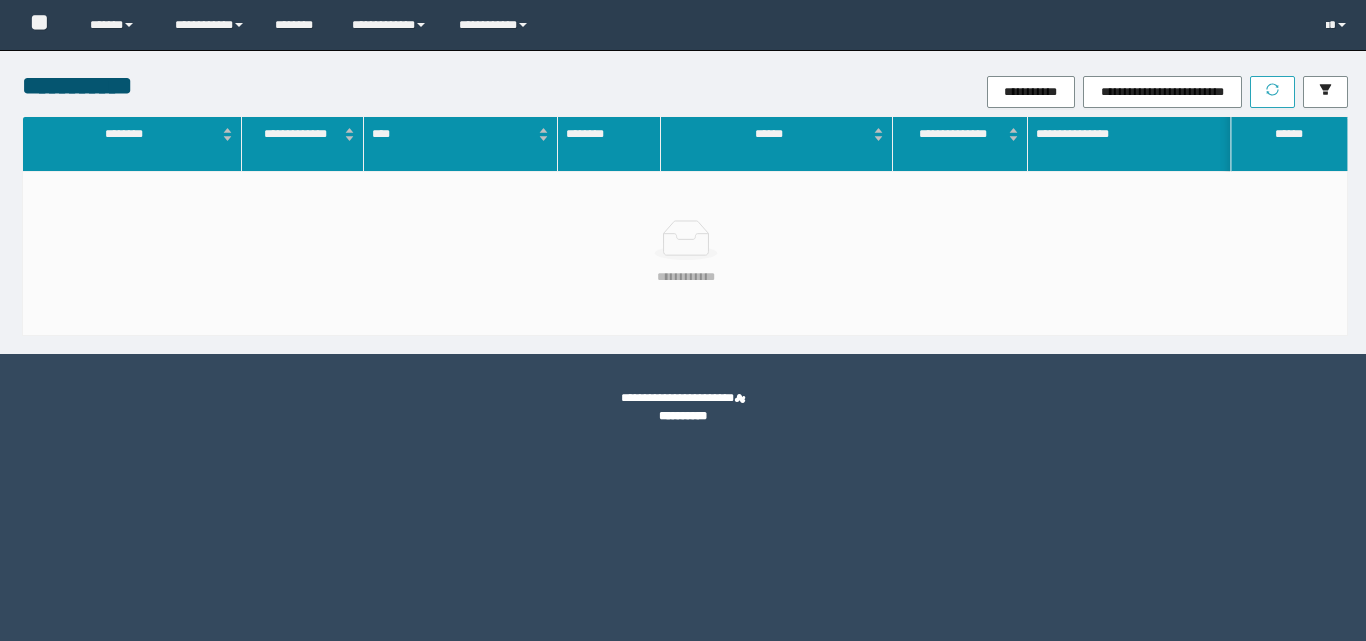 scroll, scrollTop: 0, scrollLeft: 0, axis: both 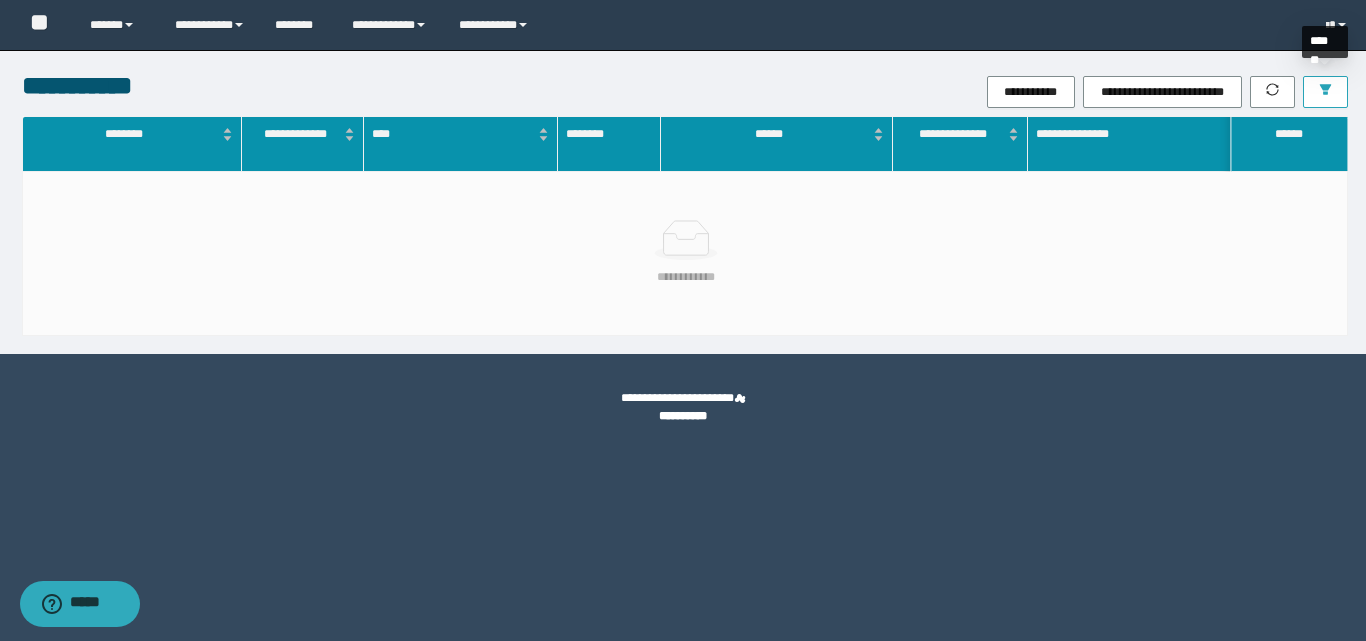 click at bounding box center (1325, 92) 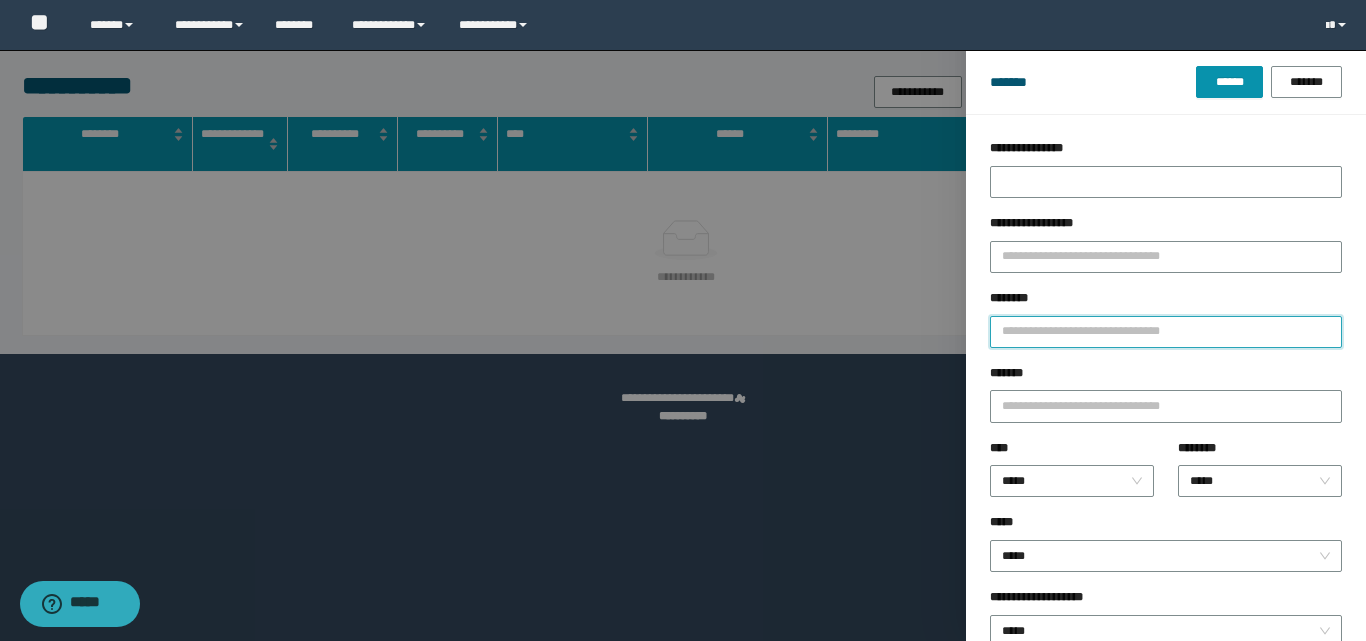 click on "********" at bounding box center (1166, 332) 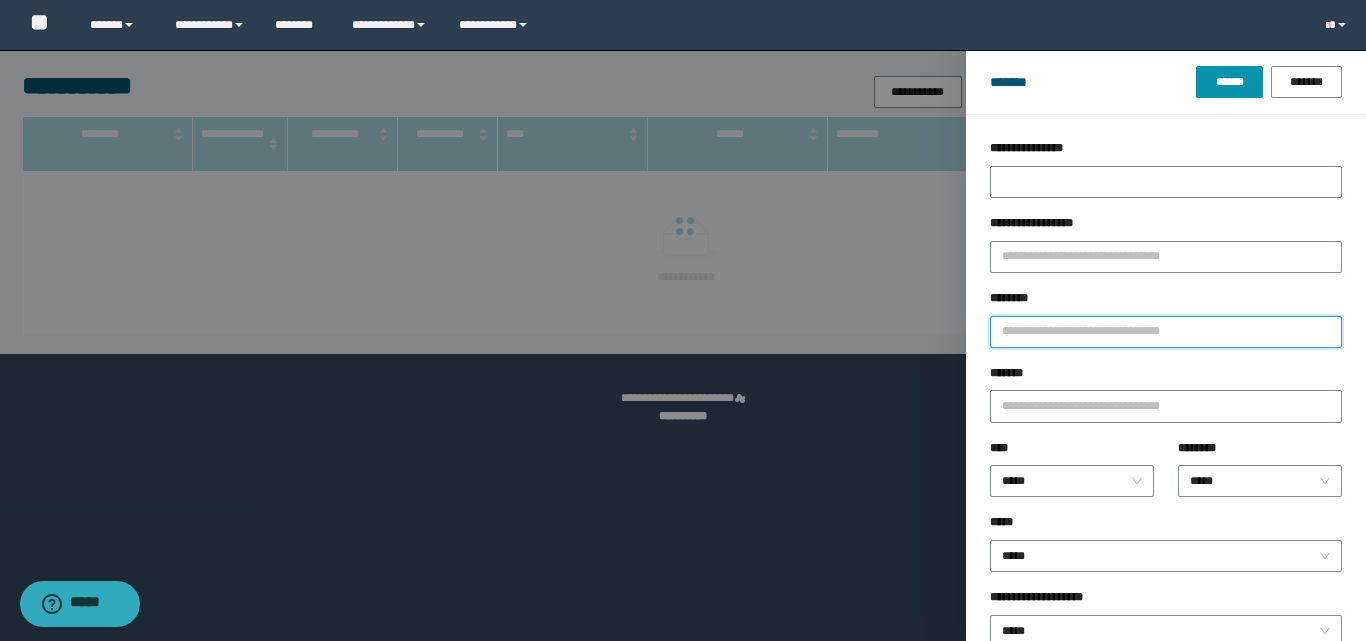 paste on "********" 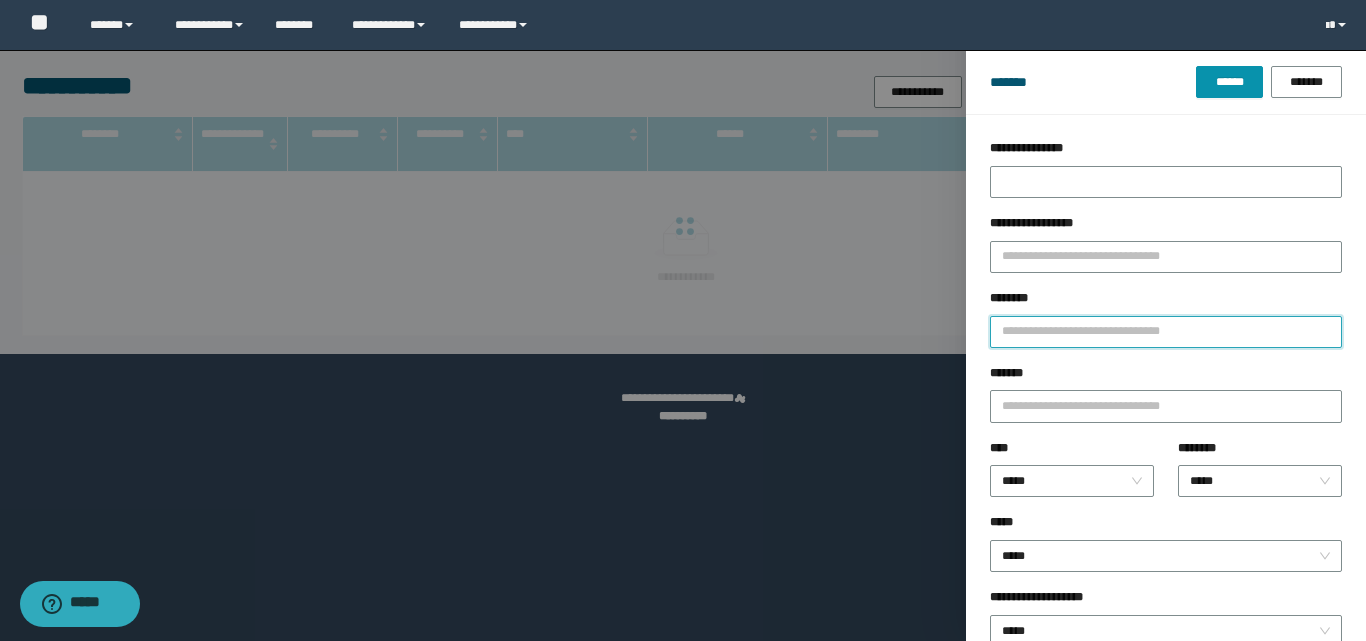 type on "********" 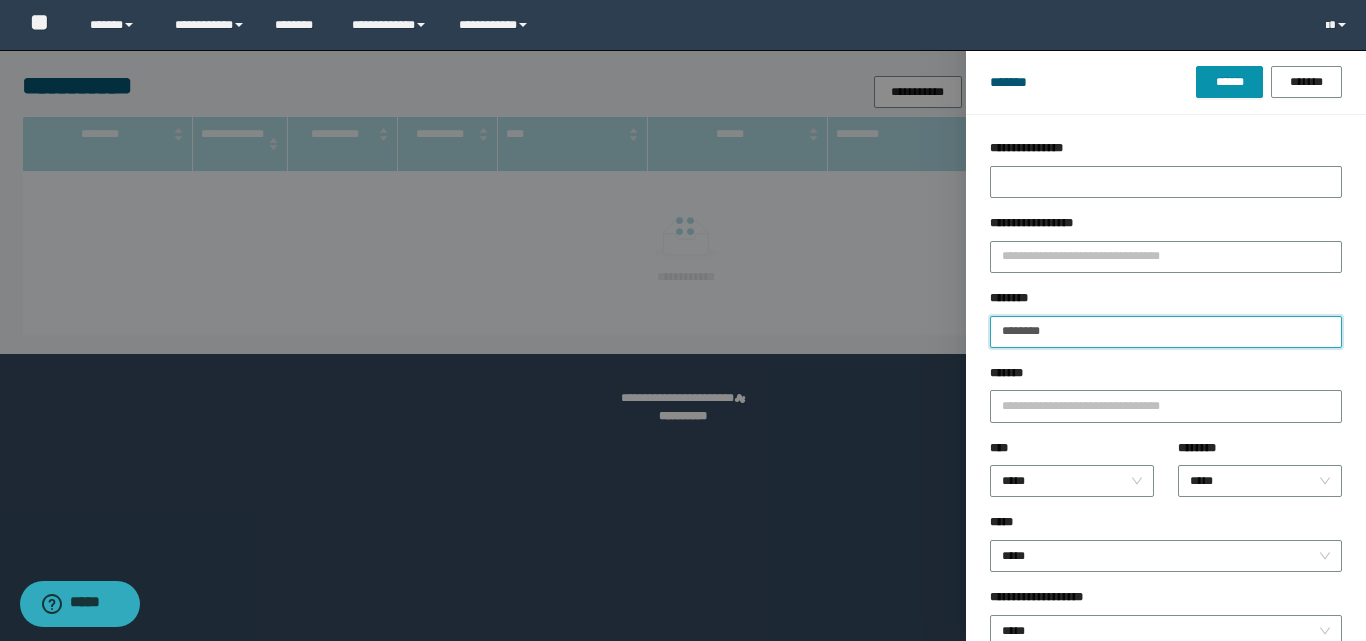 type on "********" 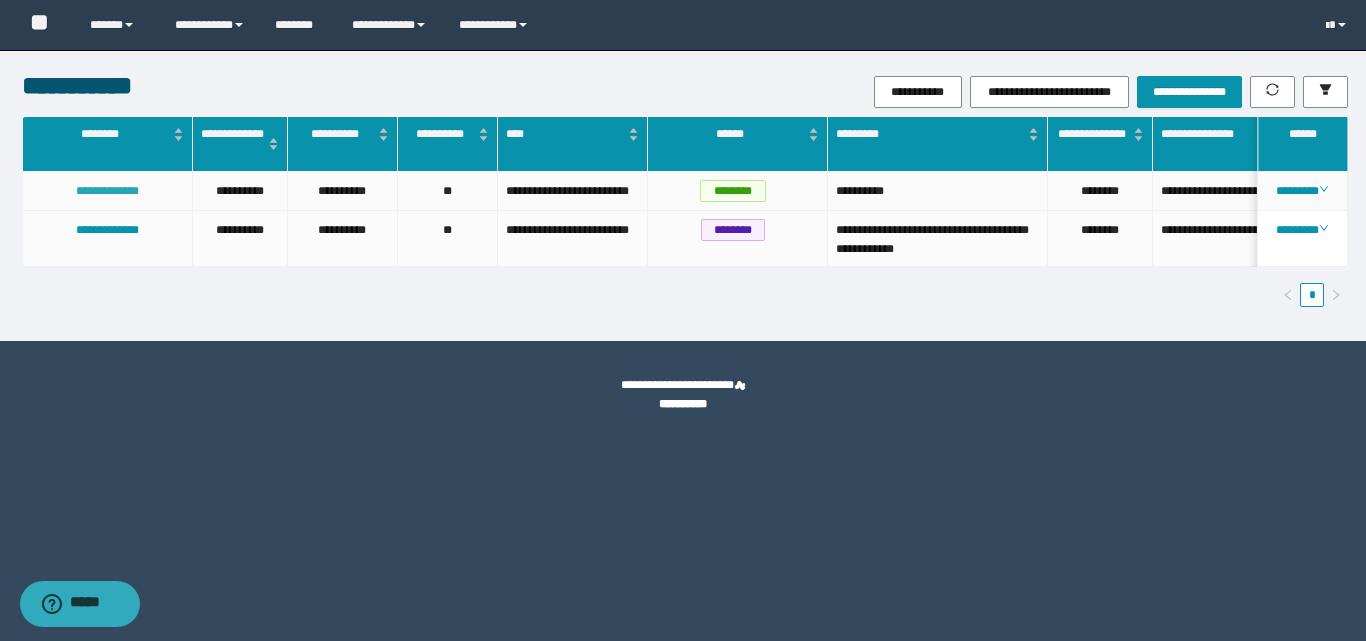 click on "**********" at bounding box center (107, 191) 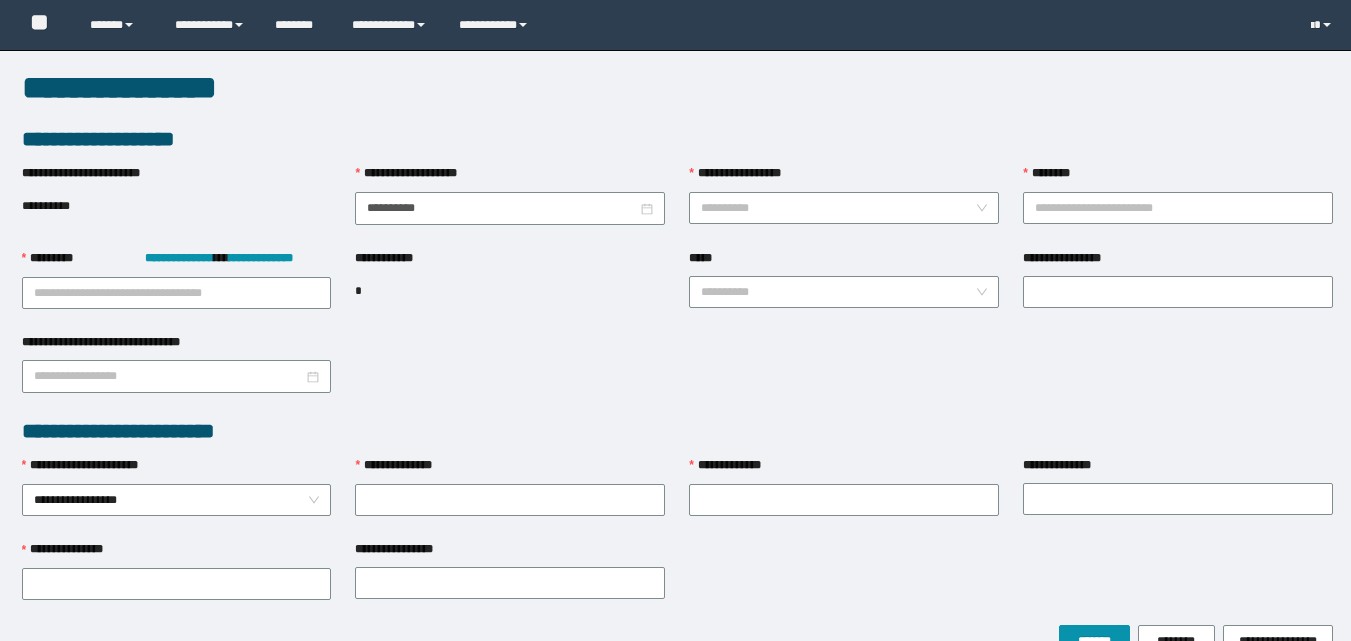 scroll, scrollTop: 0, scrollLeft: 0, axis: both 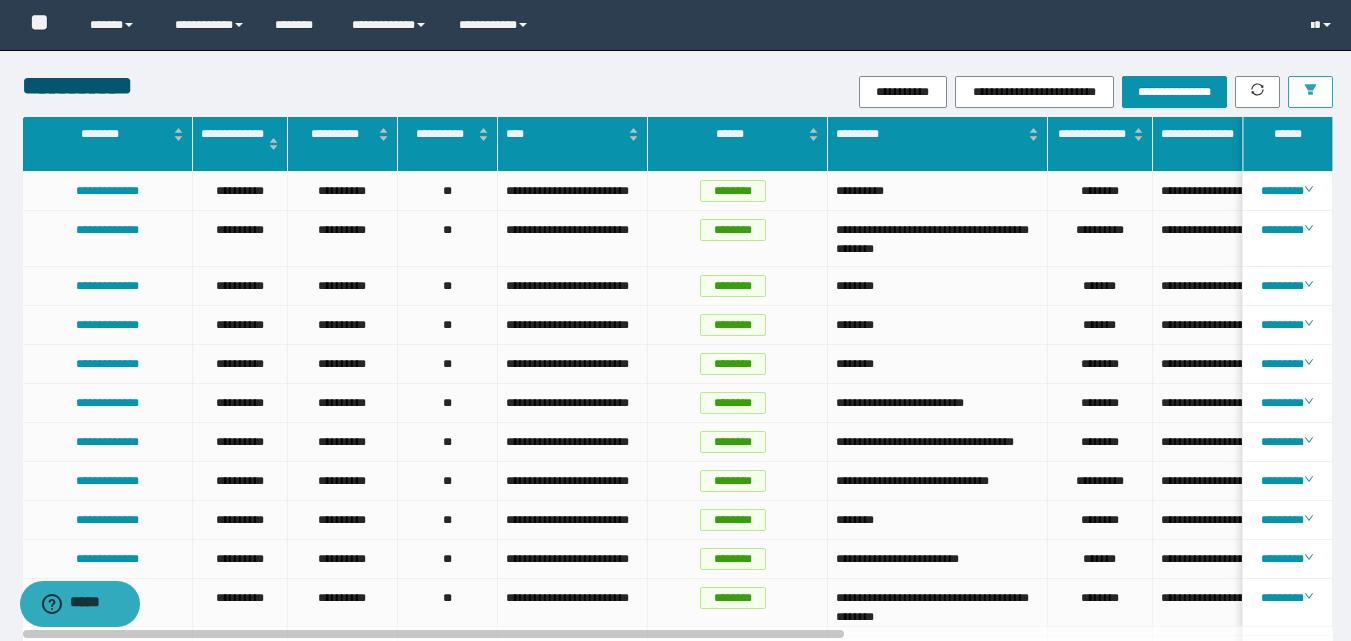 click at bounding box center [1310, 92] 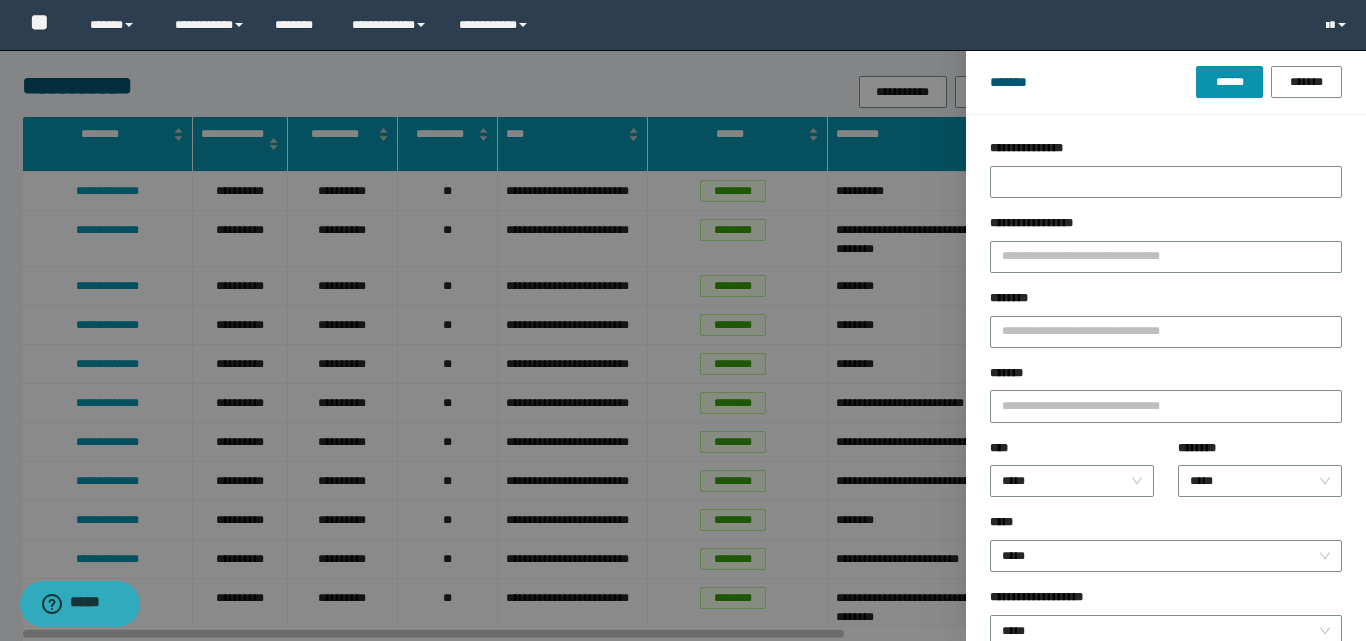 click on "******* ****** *******" at bounding box center [1166, 82] 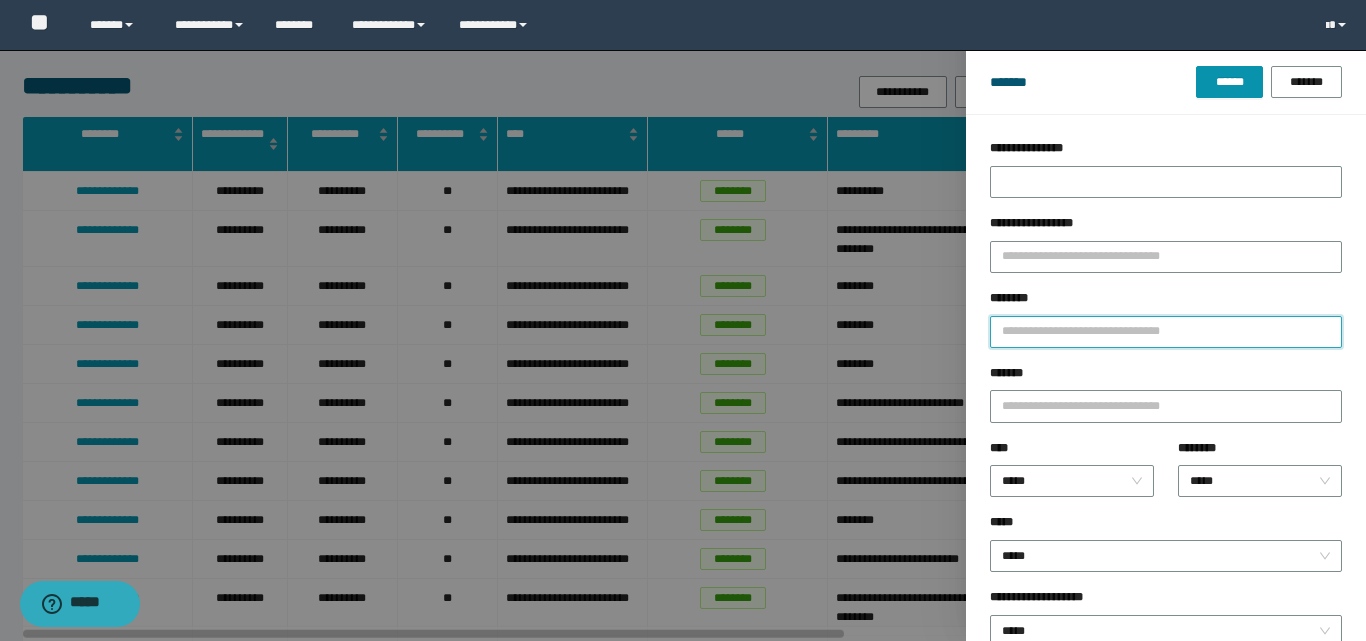 click on "********" at bounding box center [1166, 332] 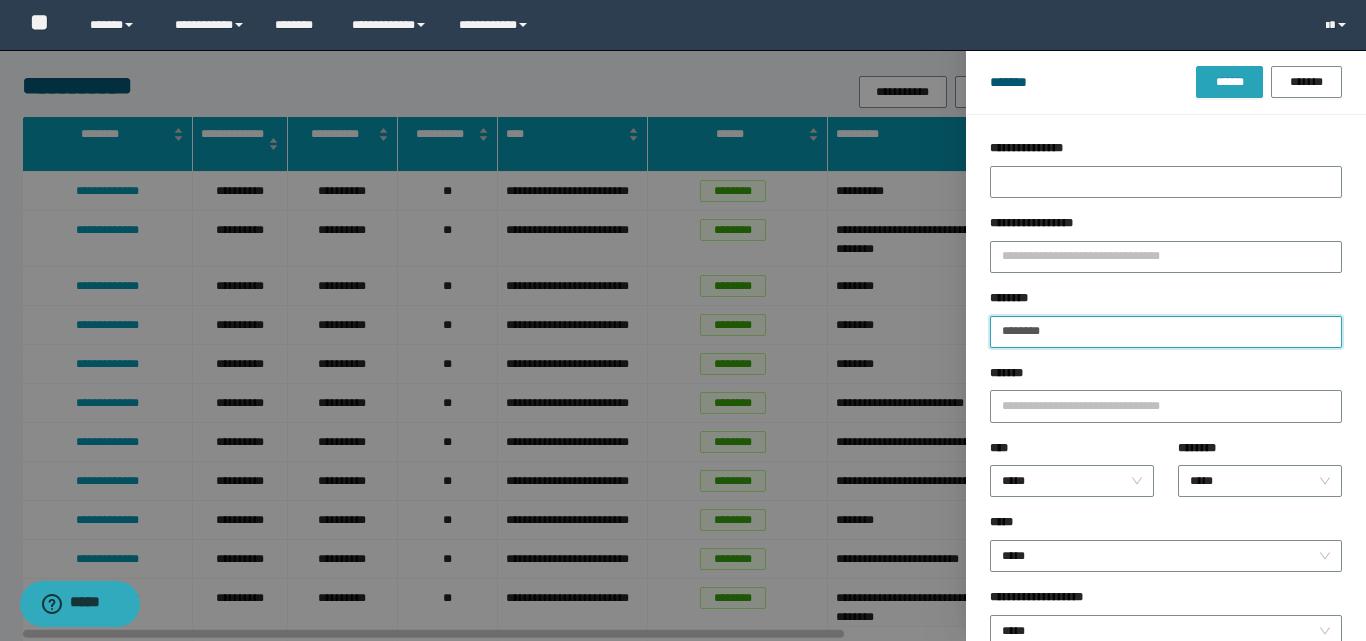 type on "********" 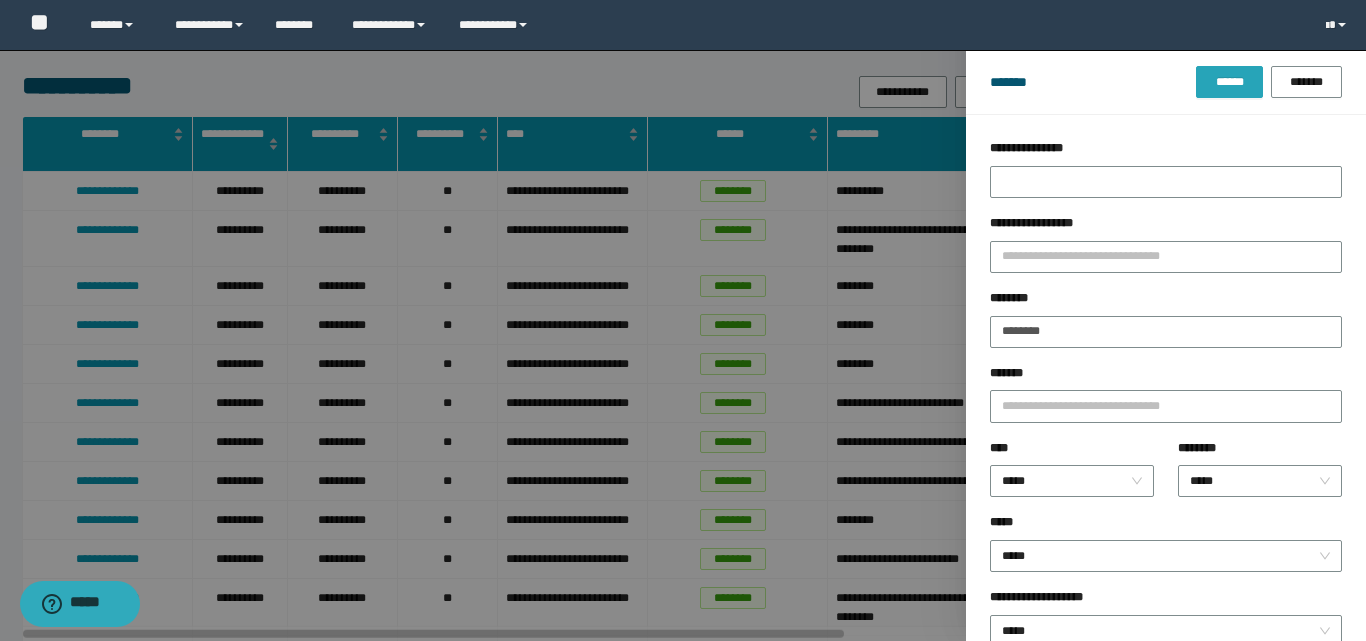 click on "******" at bounding box center (1229, 82) 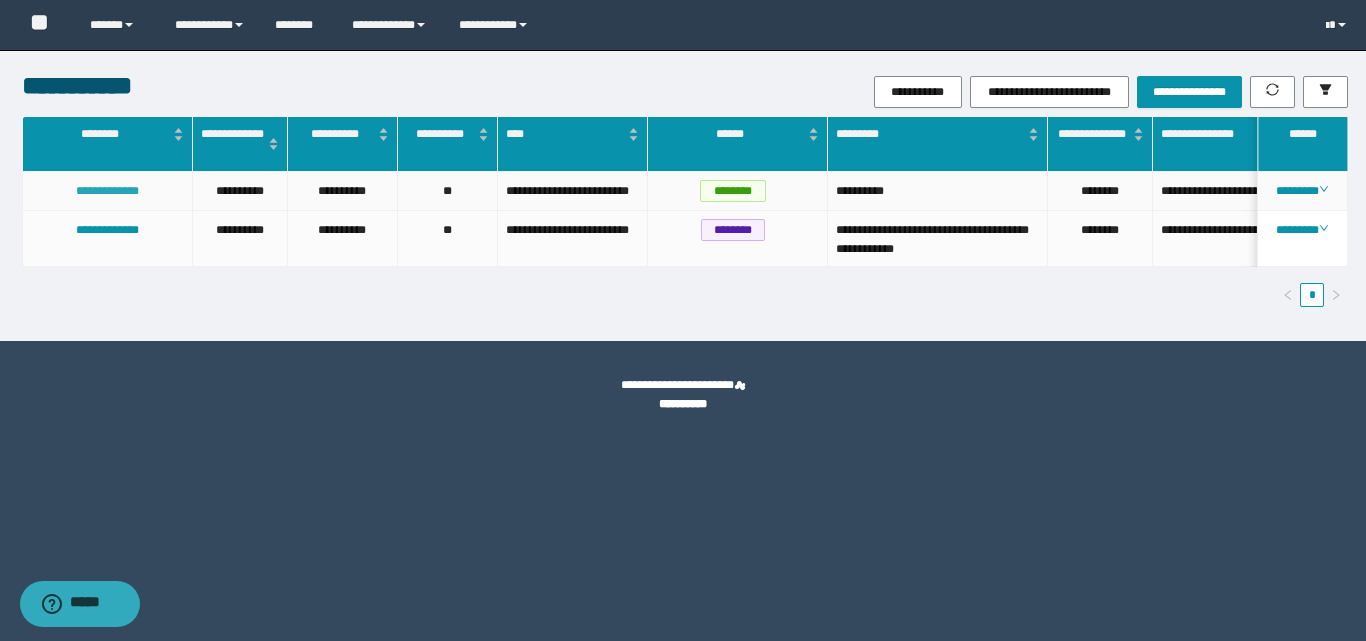 click on "**********" at bounding box center [107, 191] 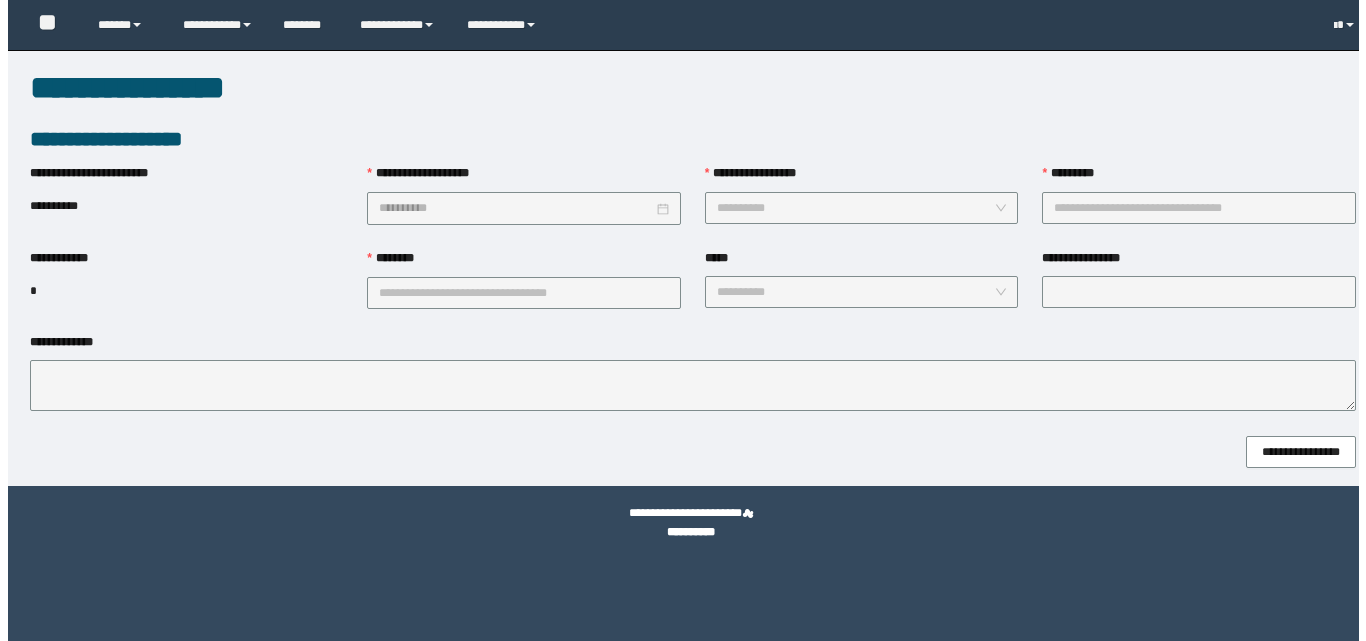 scroll, scrollTop: 0, scrollLeft: 0, axis: both 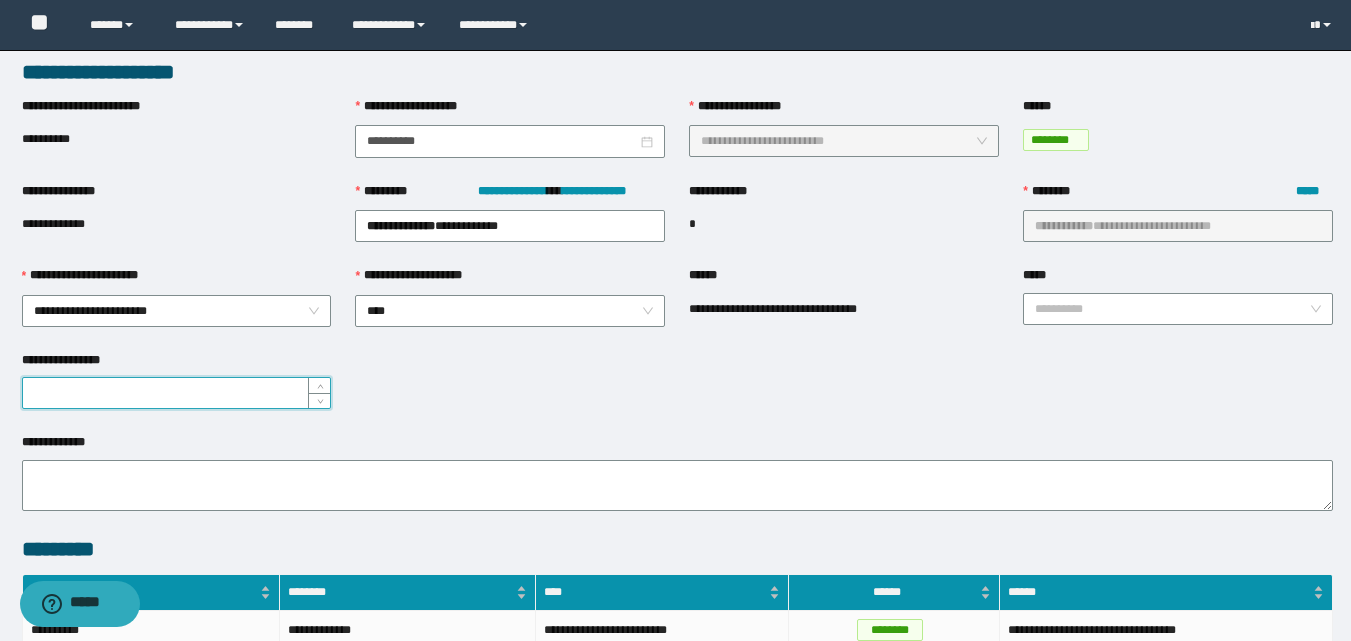 click on "**********" at bounding box center (177, 393) 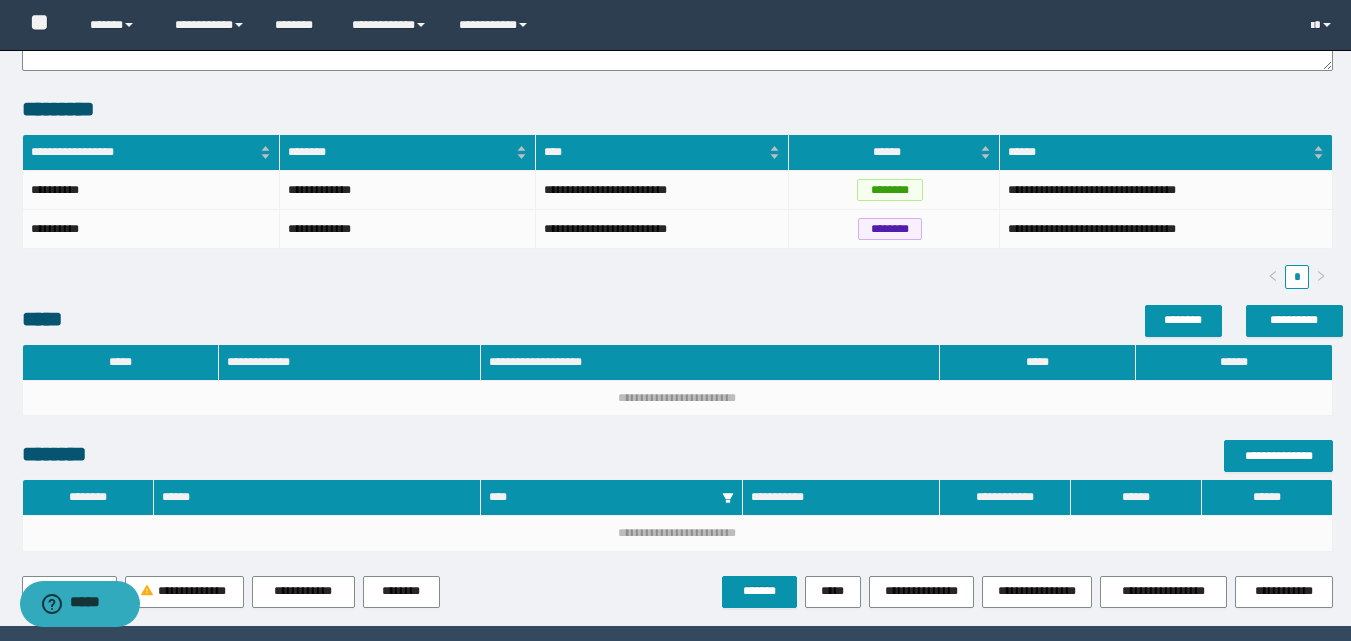 scroll, scrollTop: 567, scrollLeft: 0, axis: vertical 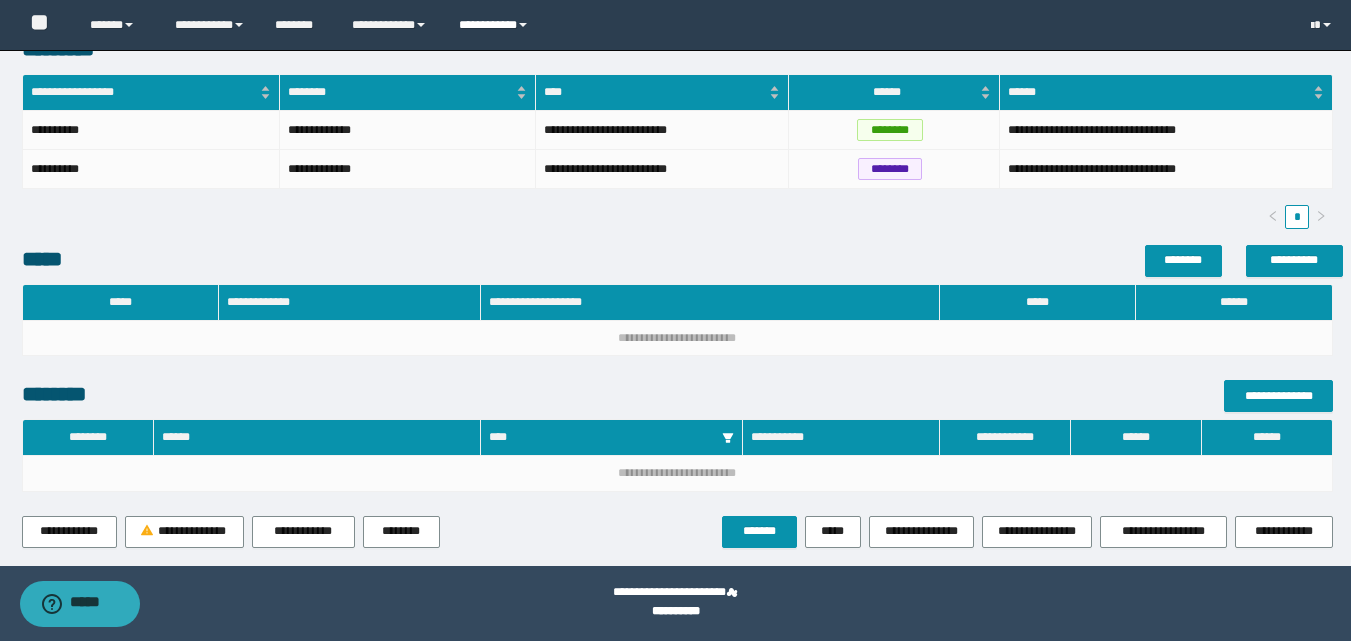 click on "**********" at bounding box center [496, 25] 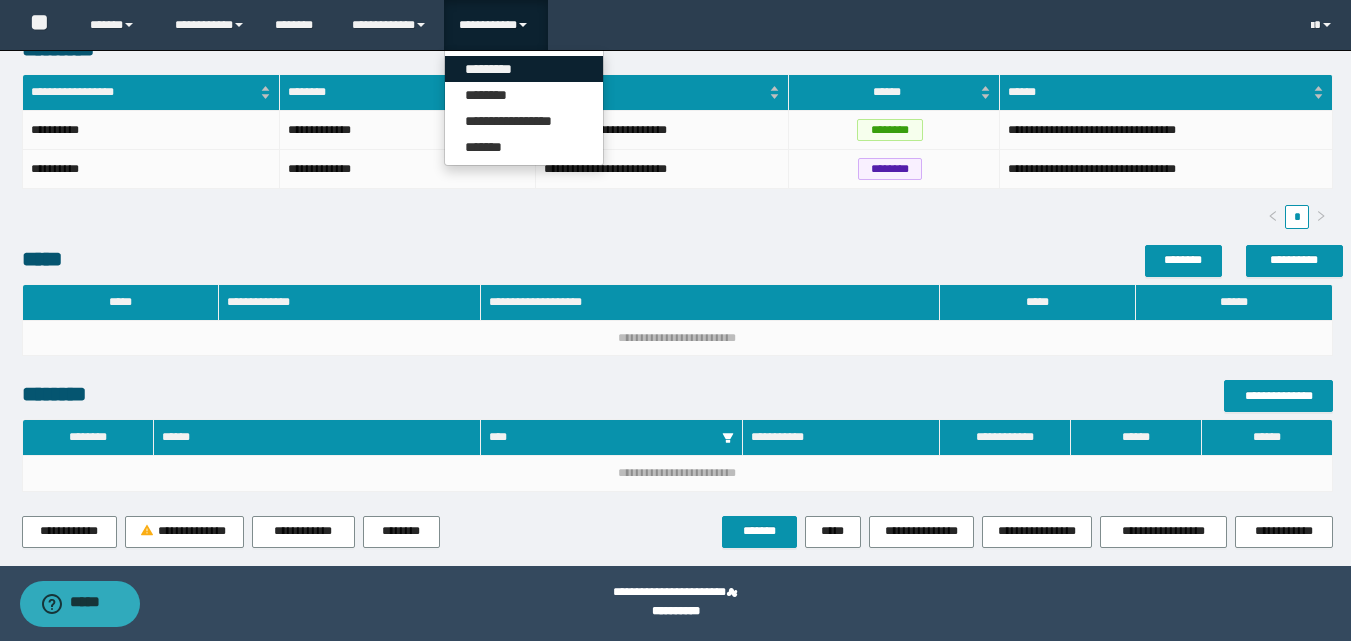 click on "*********" at bounding box center (524, 69) 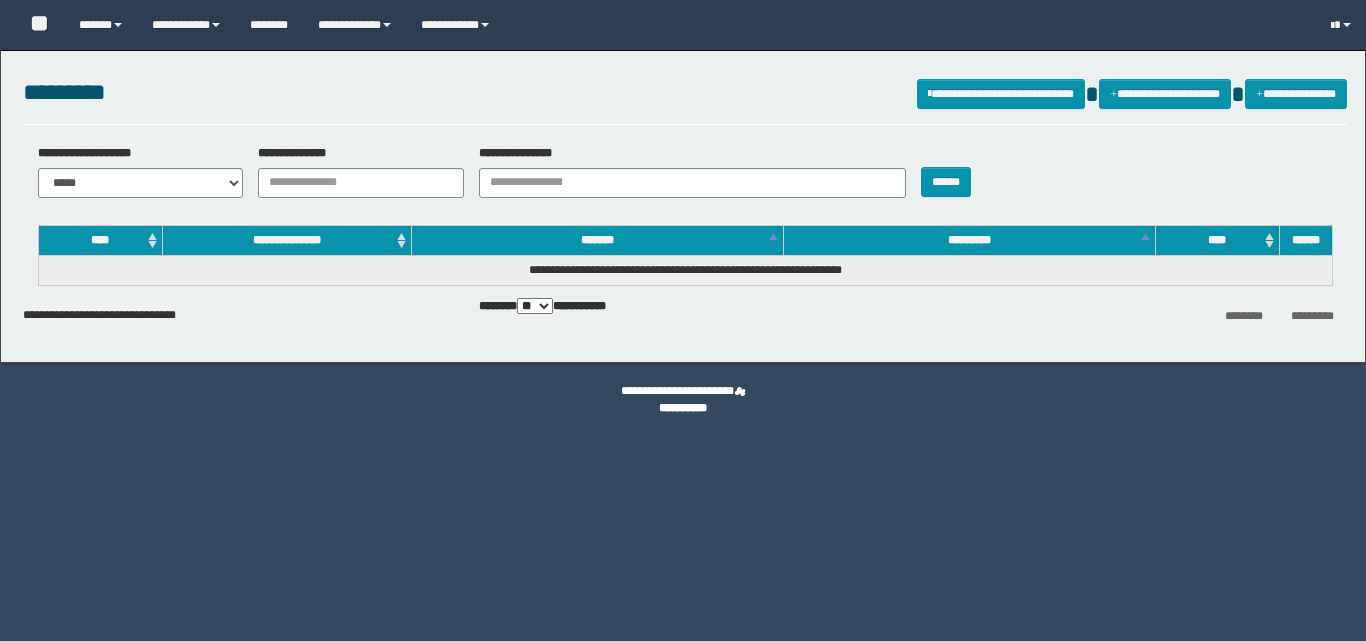 scroll, scrollTop: 0, scrollLeft: 0, axis: both 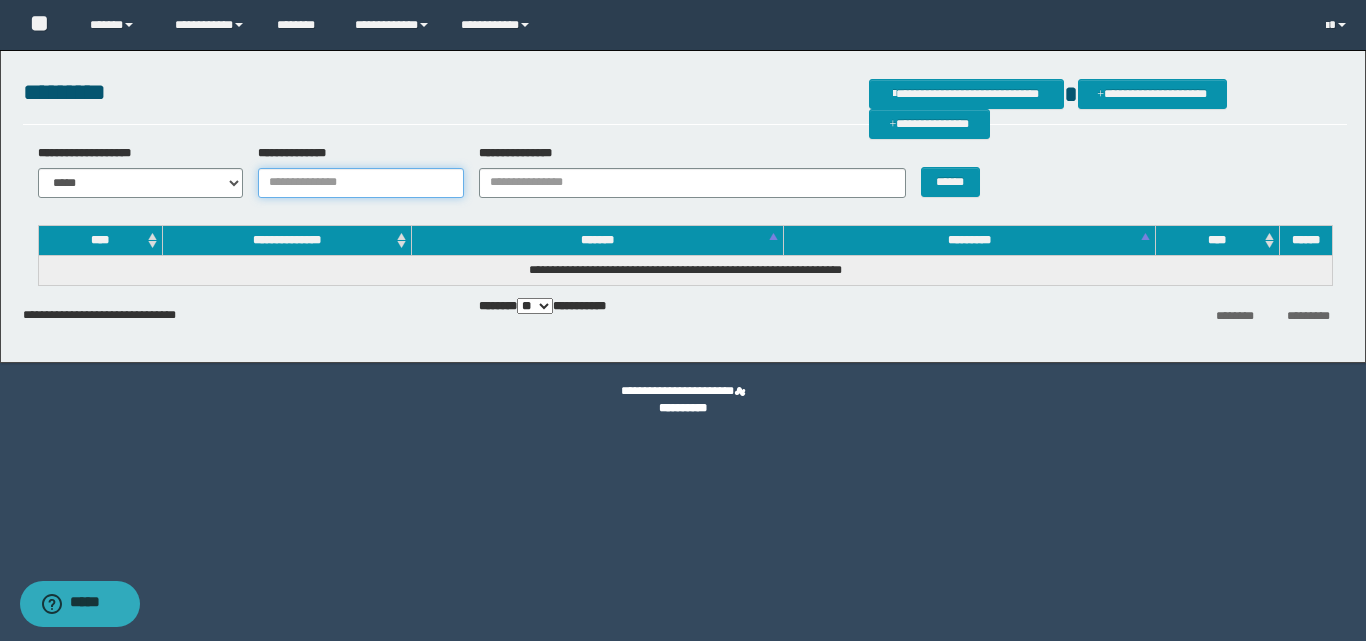 click on "**********" at bounding box center [361, 183] 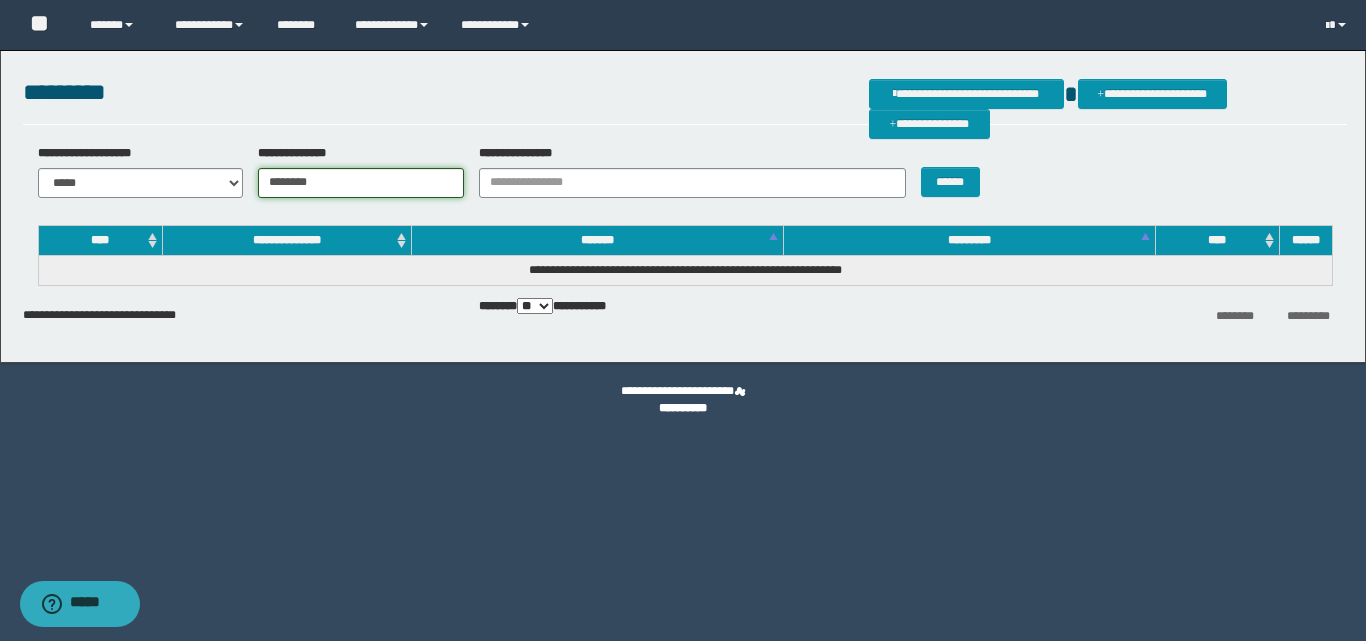 type on "********" 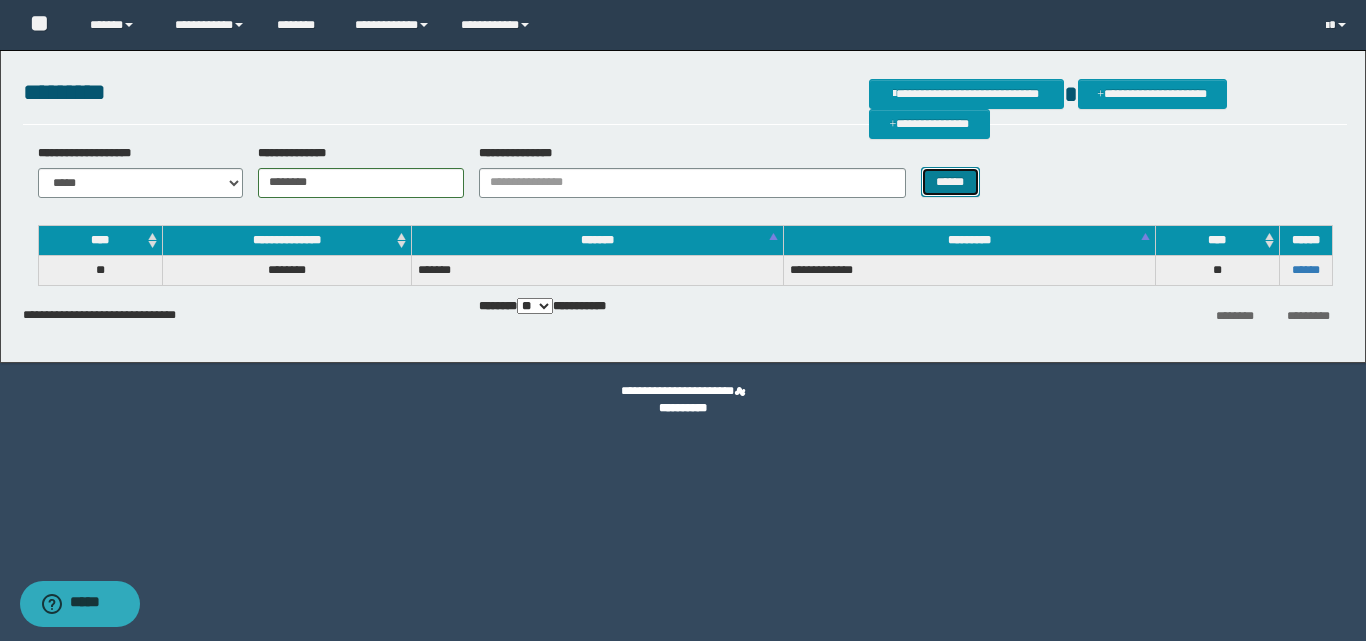 click on "******" at bounding box center [950, 182] 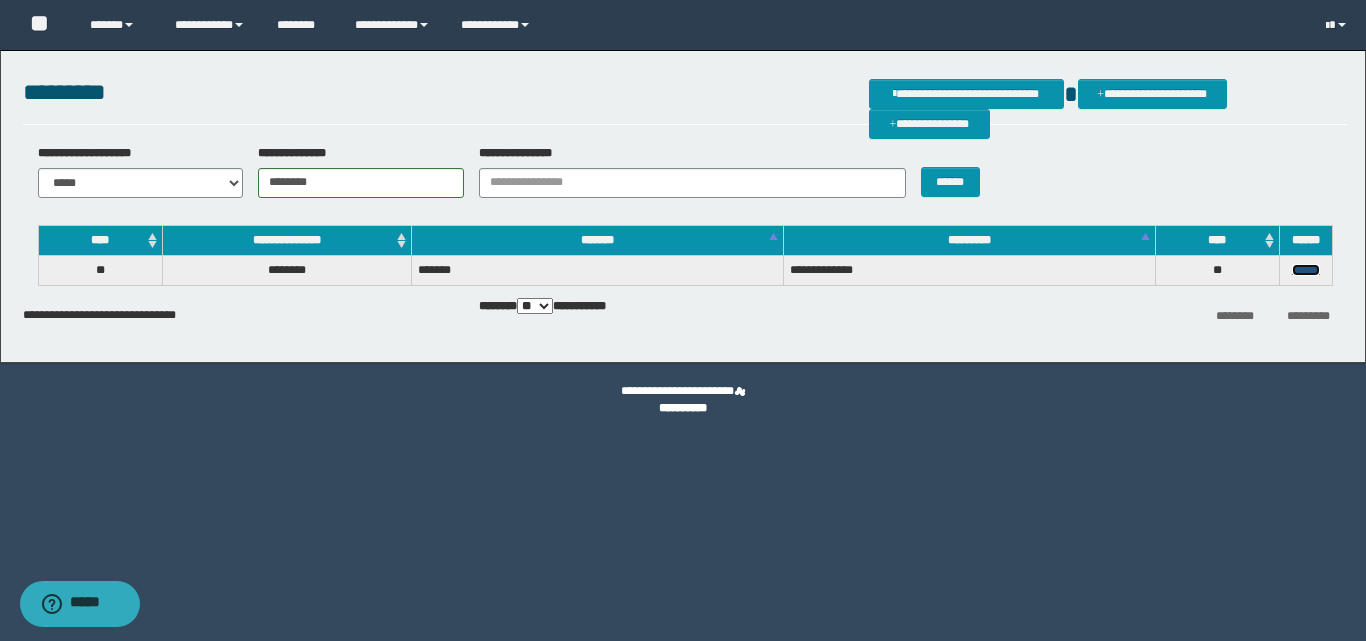 click on "******" at bounding box center (1306, 270) 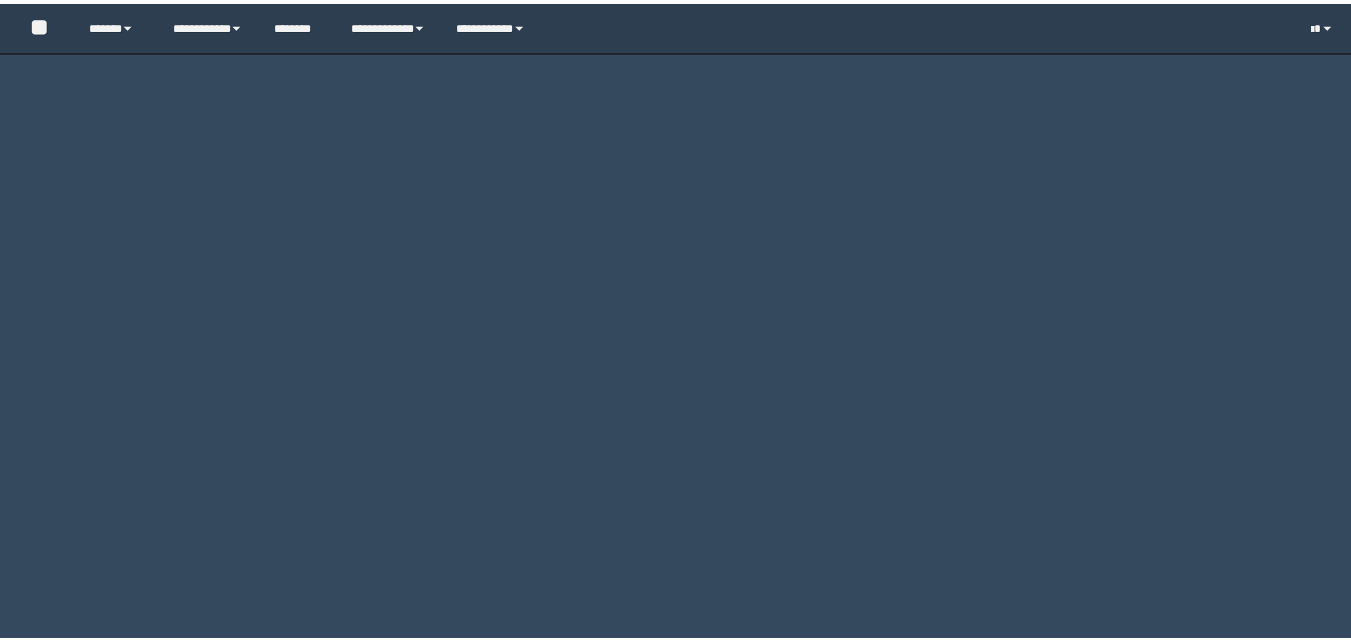 scroll, scrollTop: 0, scrollLeft: 0, axis: both 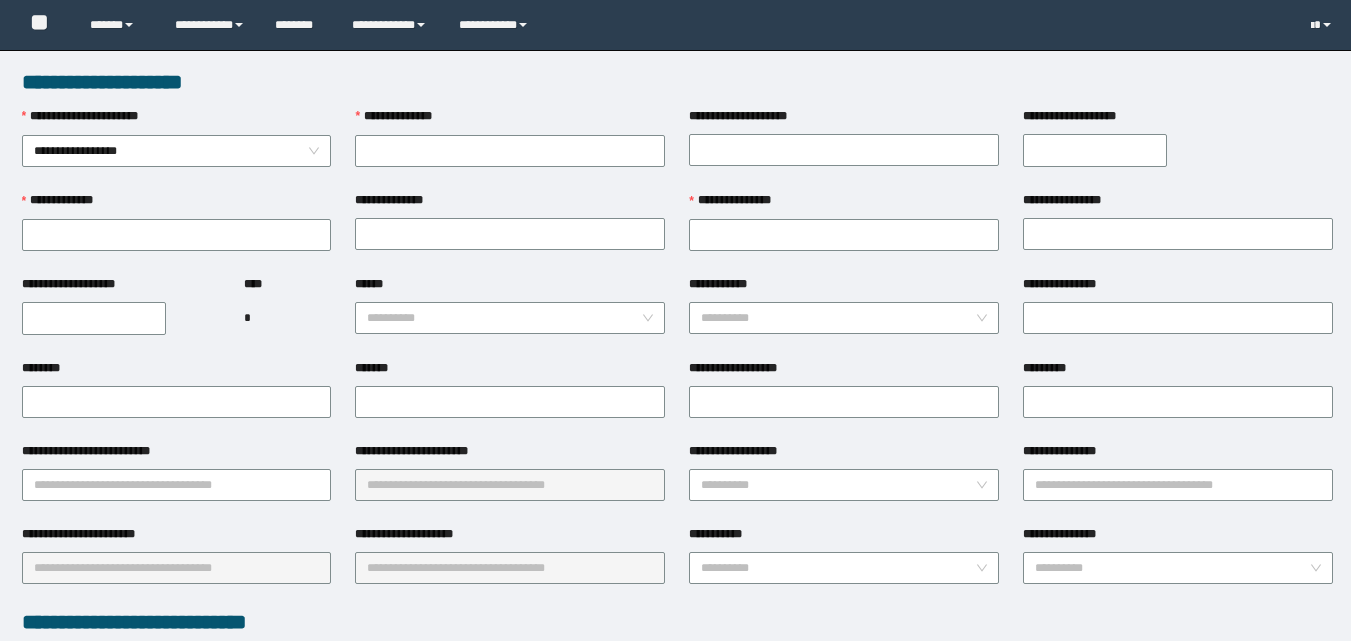 type on "********" 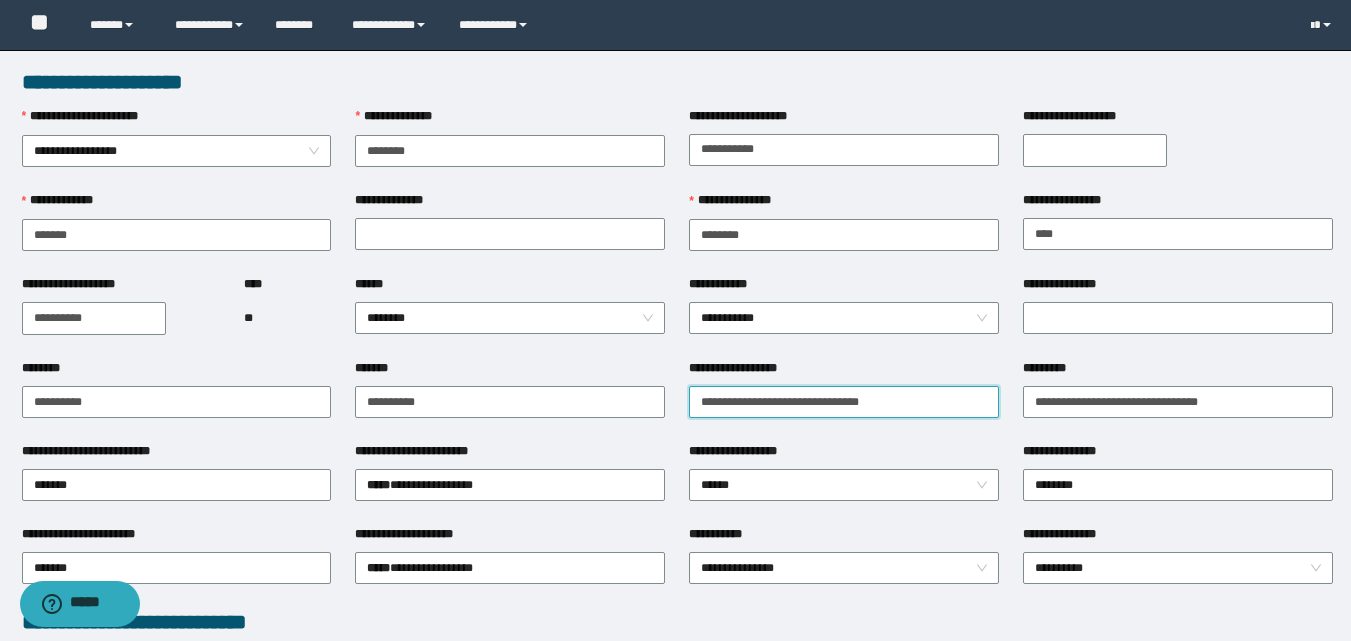 click on "**********" at bounding box center (844, 402) 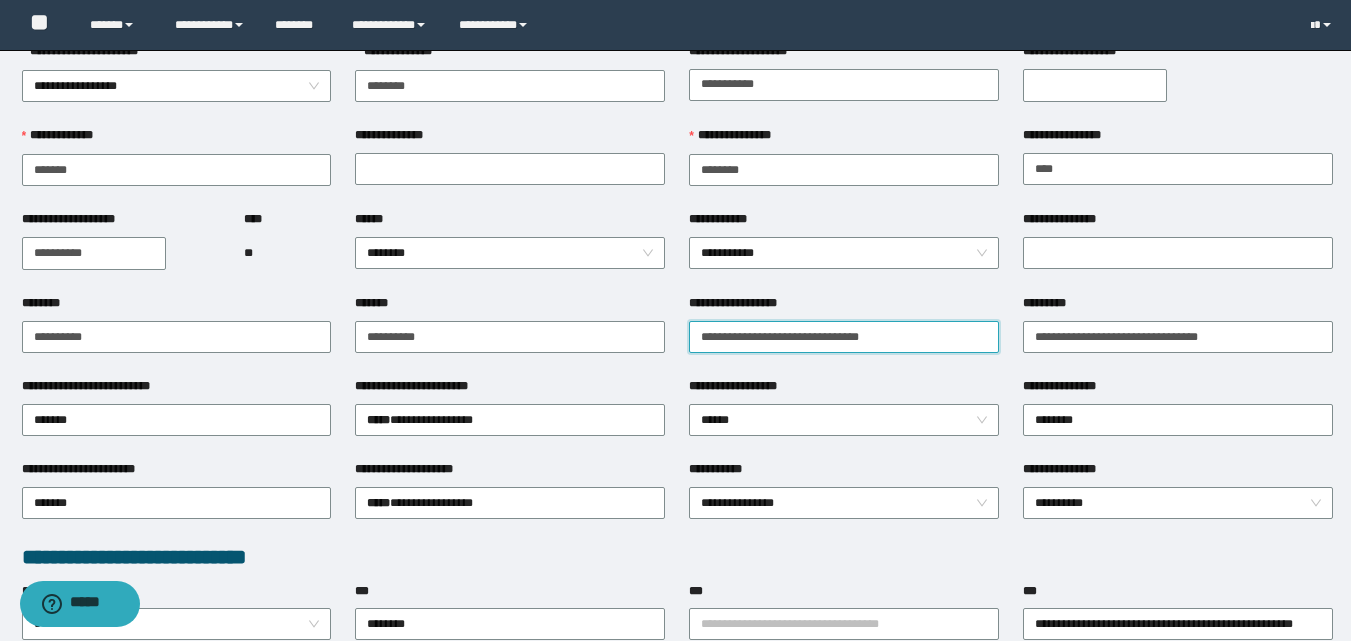 scroll, scrollTop: 100, scrollLeft: 0, axis: vertical 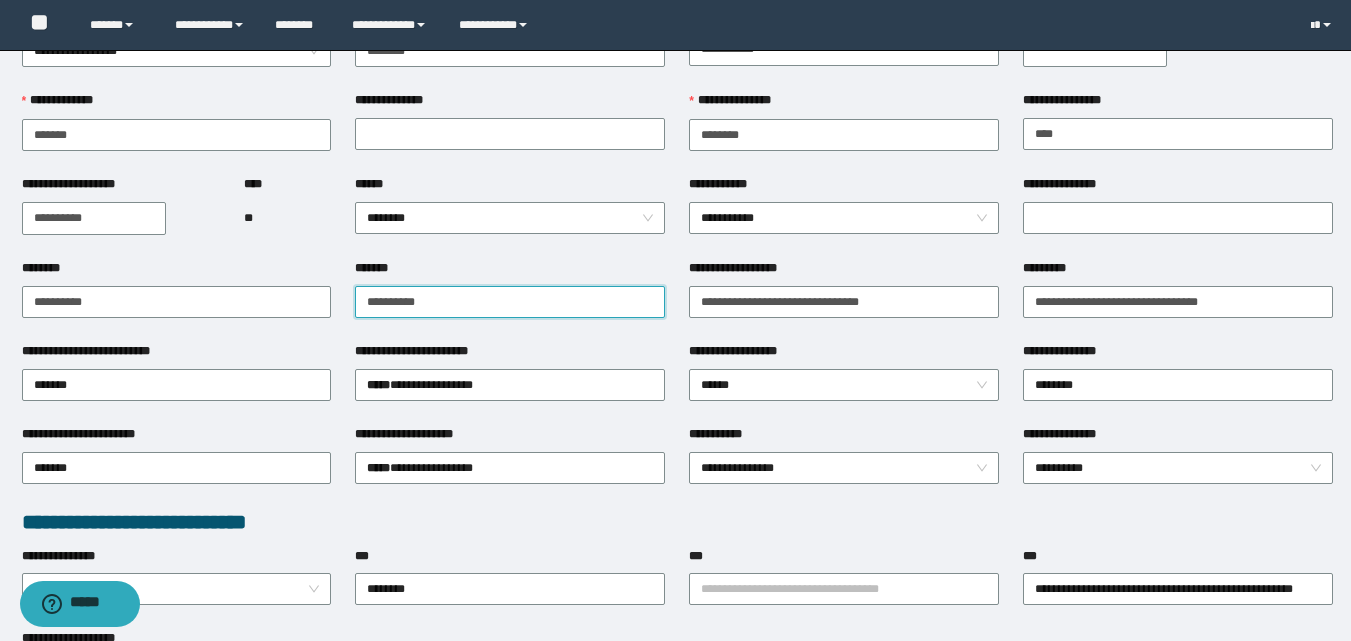 click on "**********" at bounding box center (510, 302) 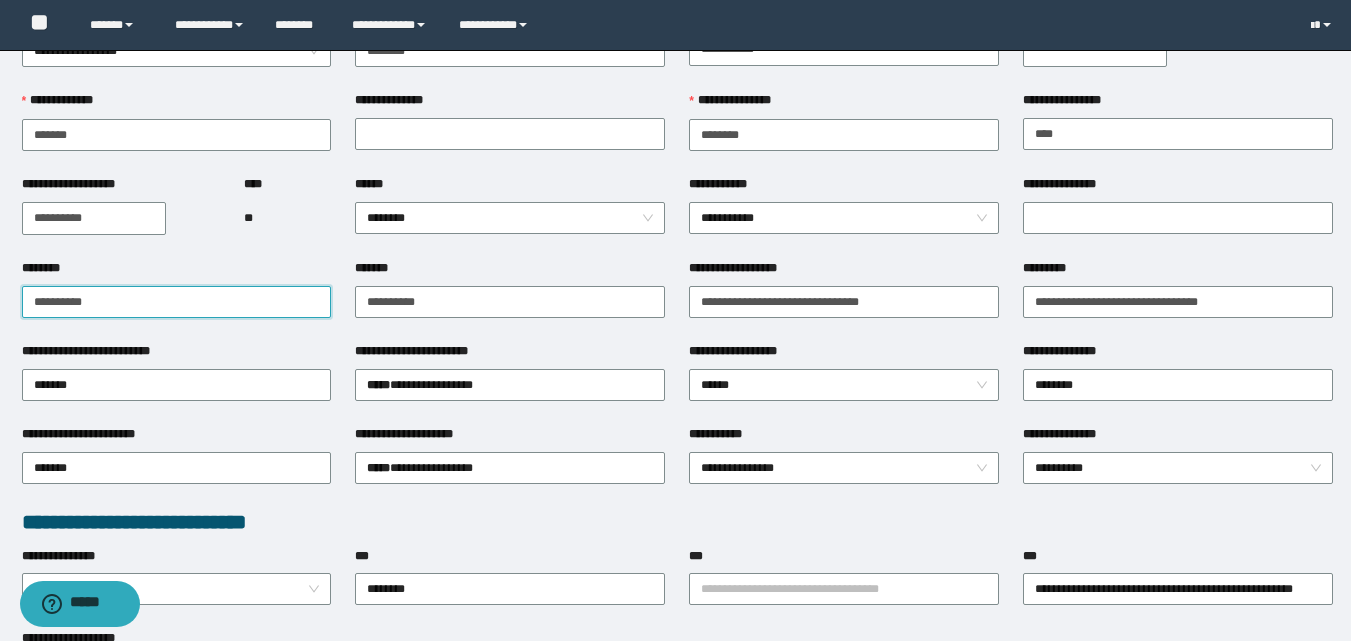 click on "**********" at bounding box center [177, 302] 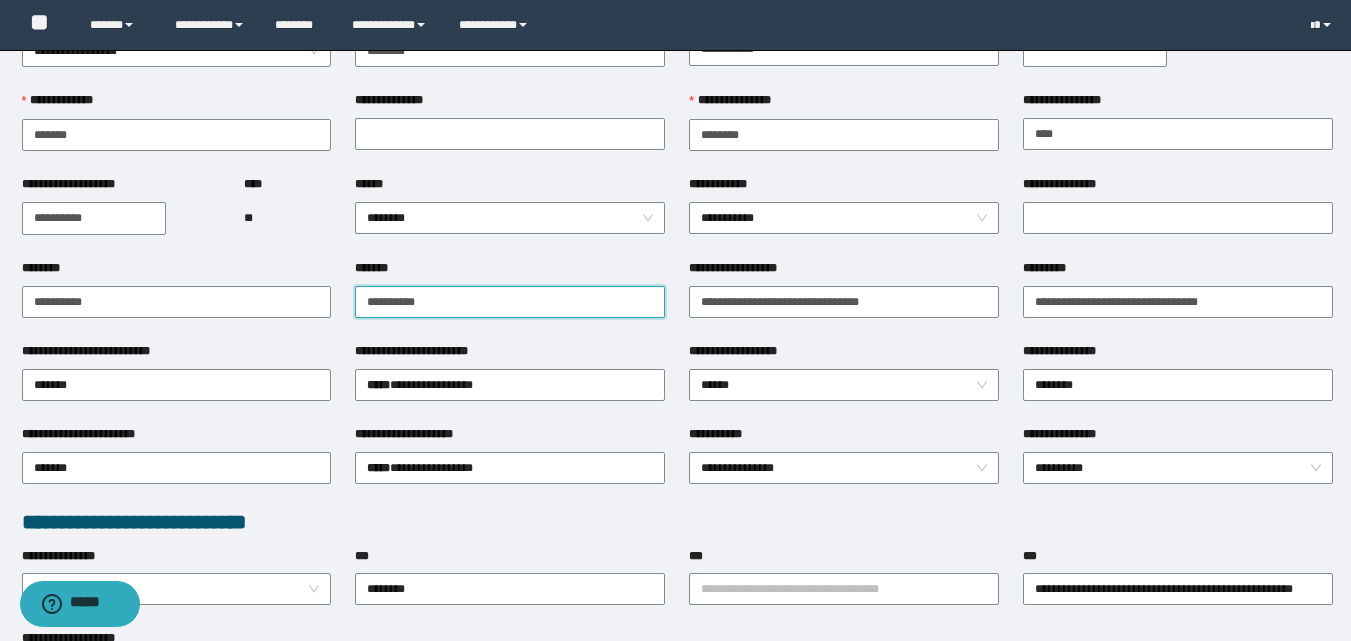 click on "**********" at bounding box center [510, 302] 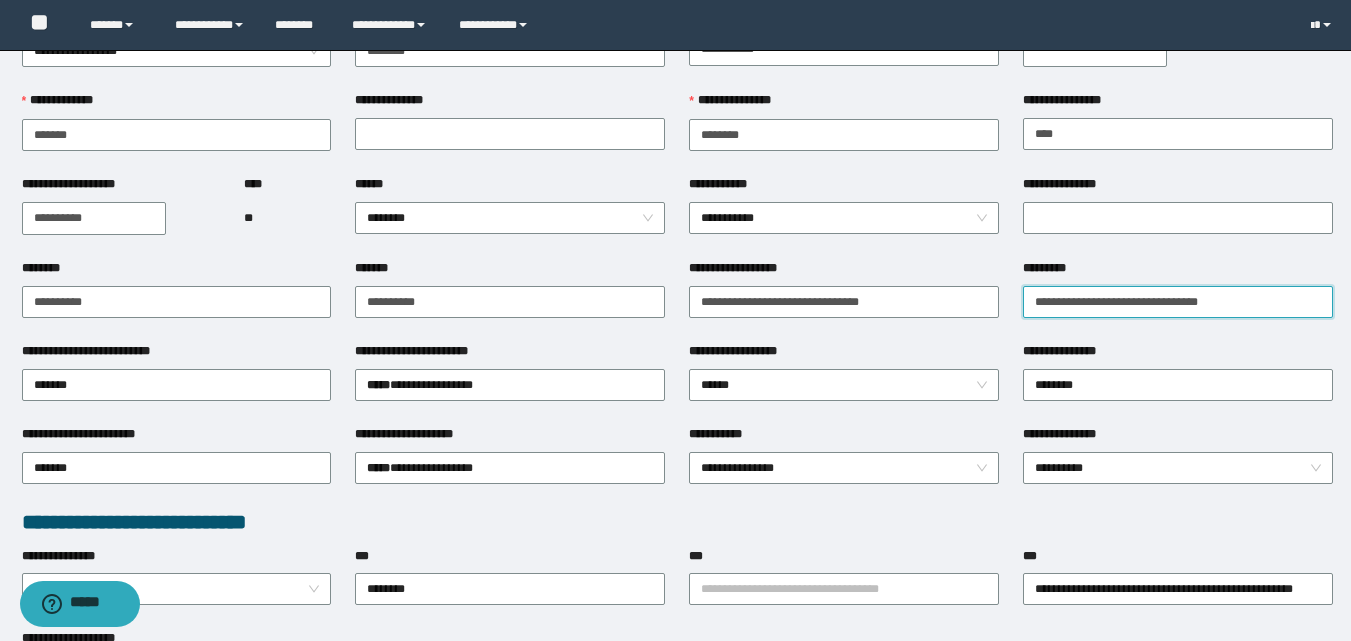 click on "**********" at bounding box center [1178, 302] 